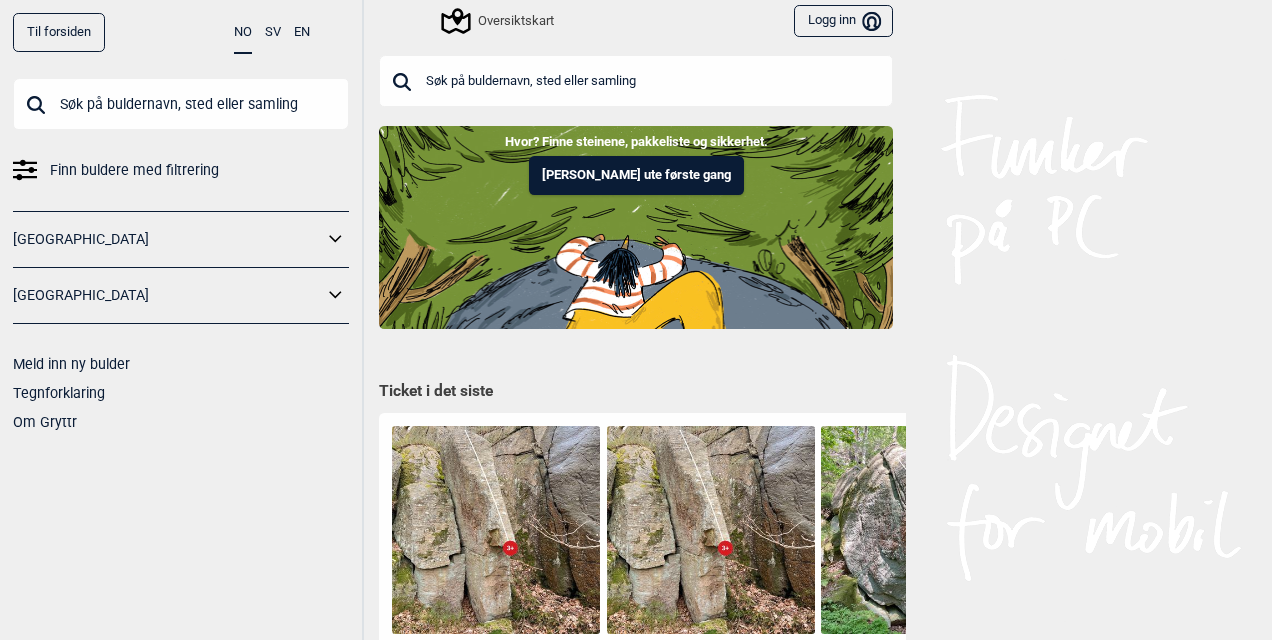 scroll, scrollTop: 0, scrollLeft: 0, axis: both 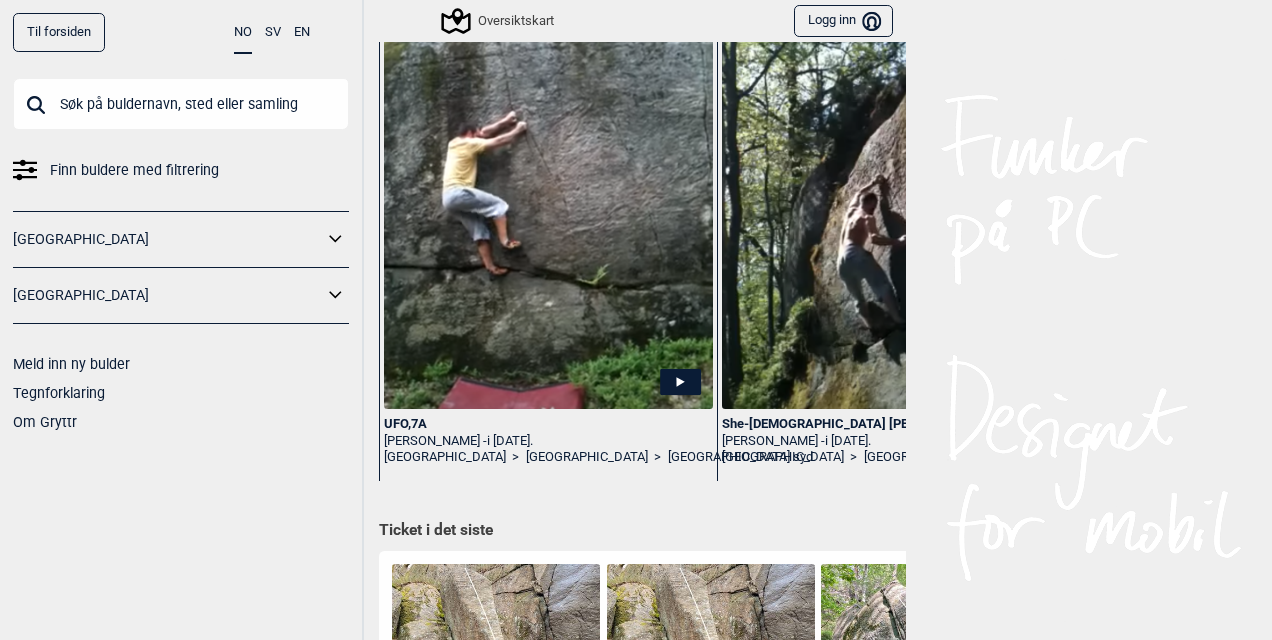 click 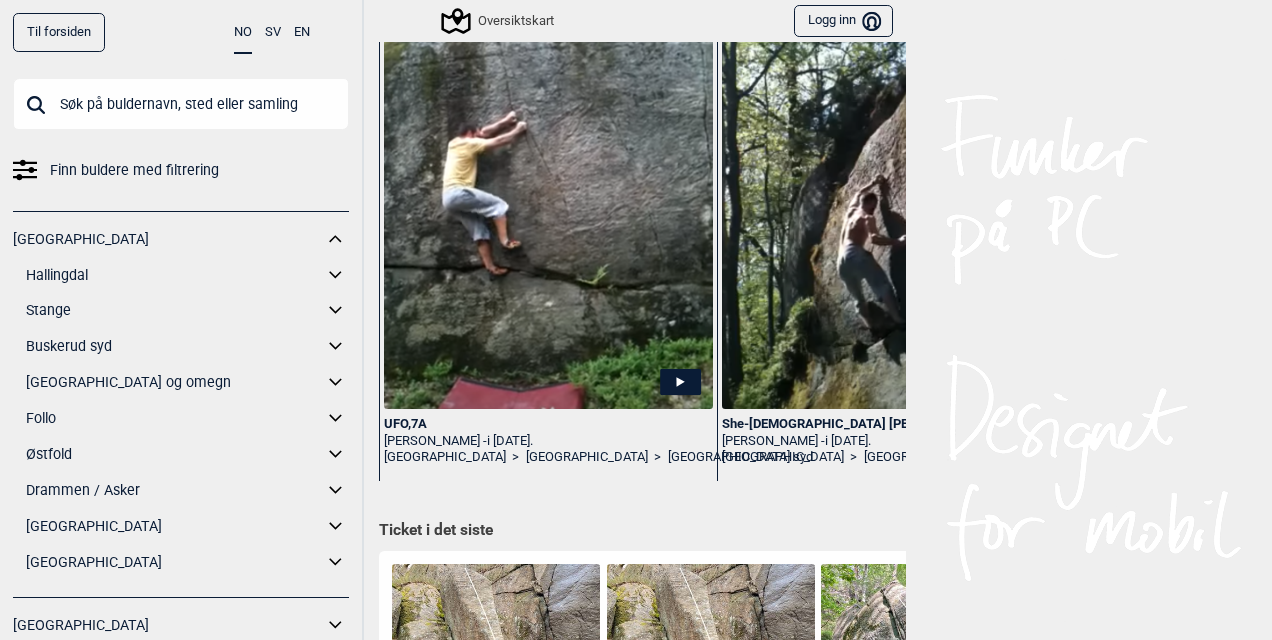 click 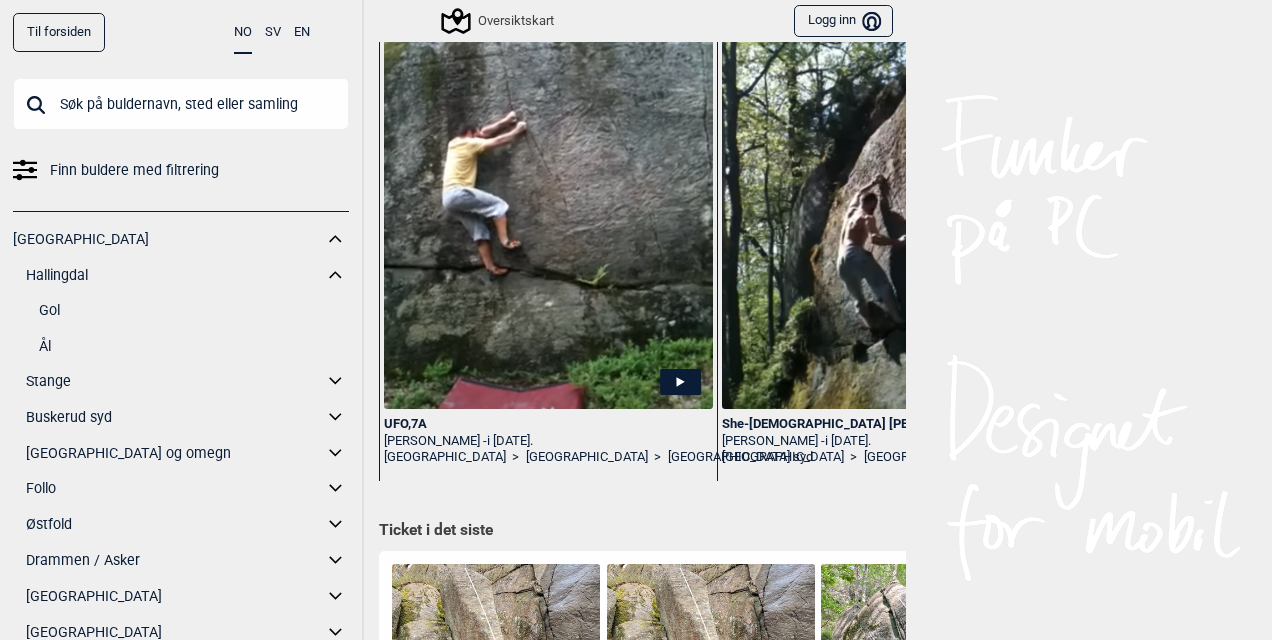 click on "Ål" at bounding box center [194, 346] 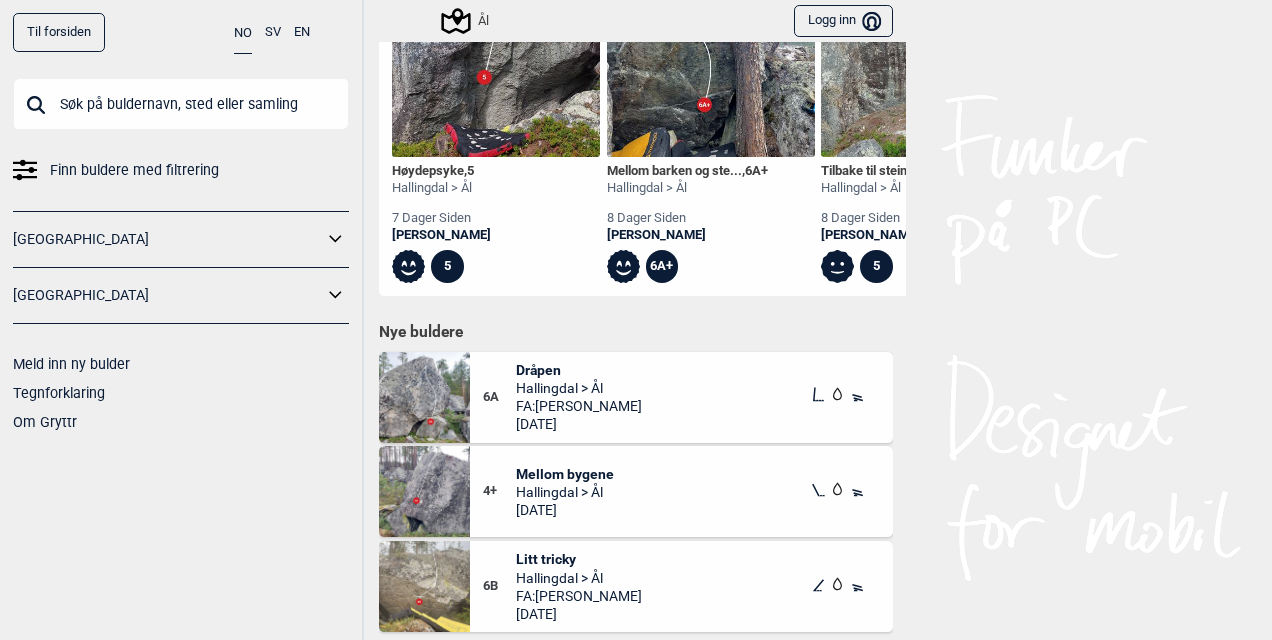 scroll, scrollTop: 0, scrollLeft: 0, axis: both 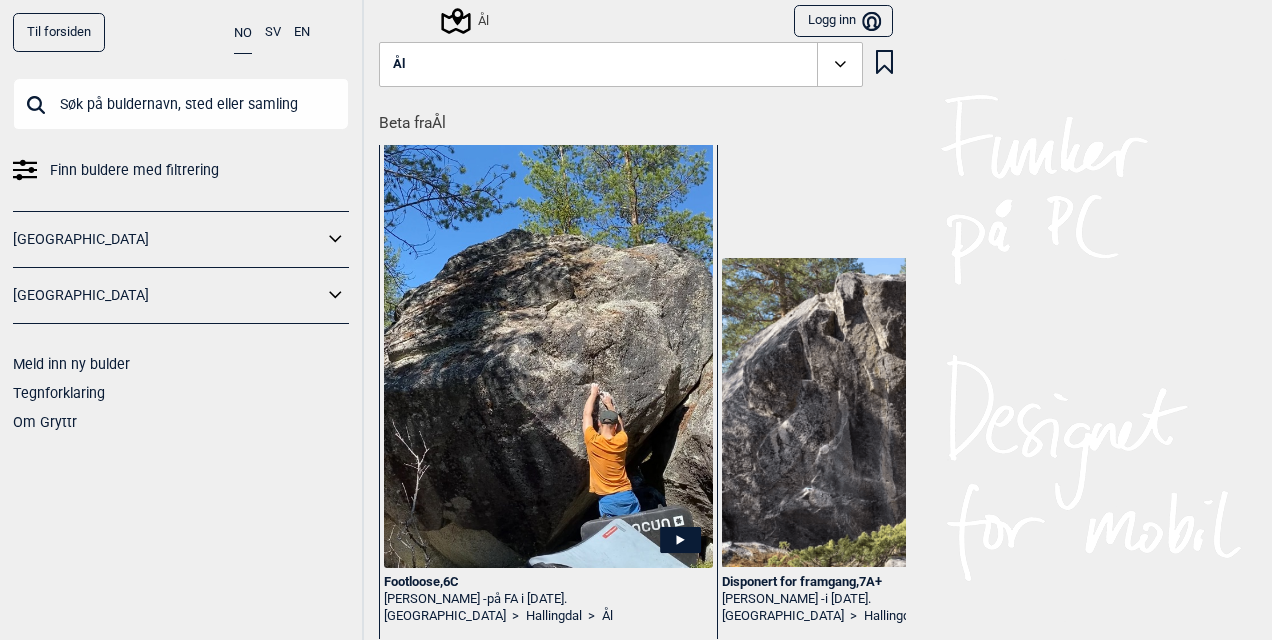click on "Om Gryttr" at bounding box center (45, 422) 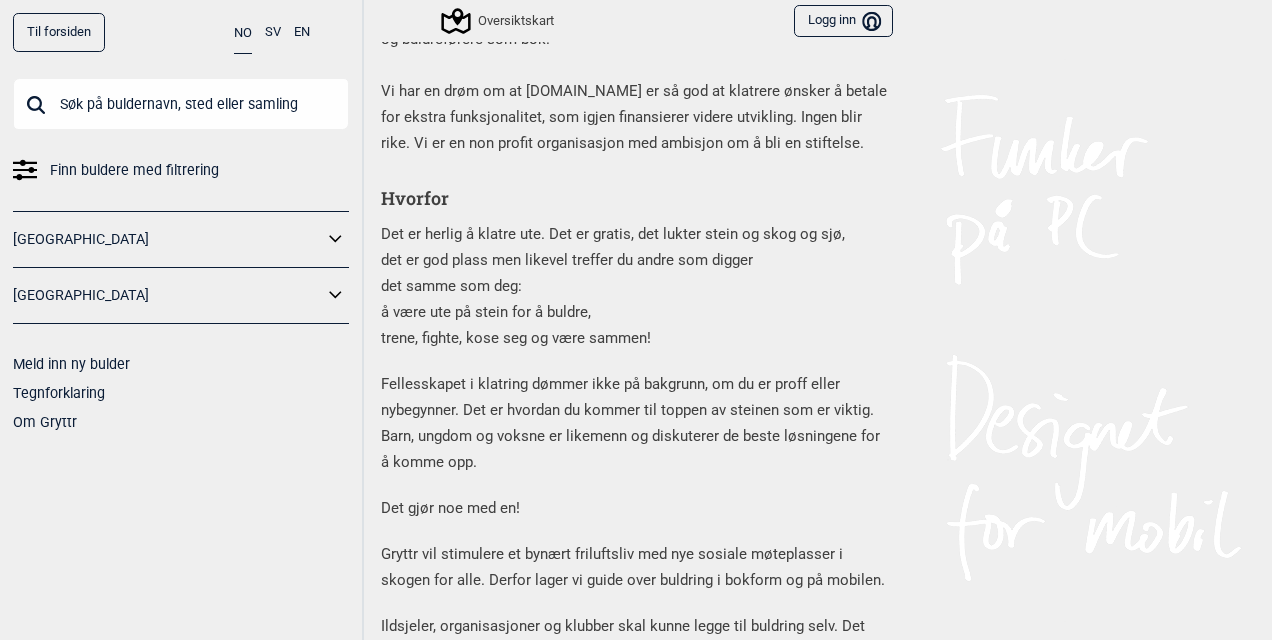 scroll, scrollTop: 1189, scrollLeft: 0, axis: vertical 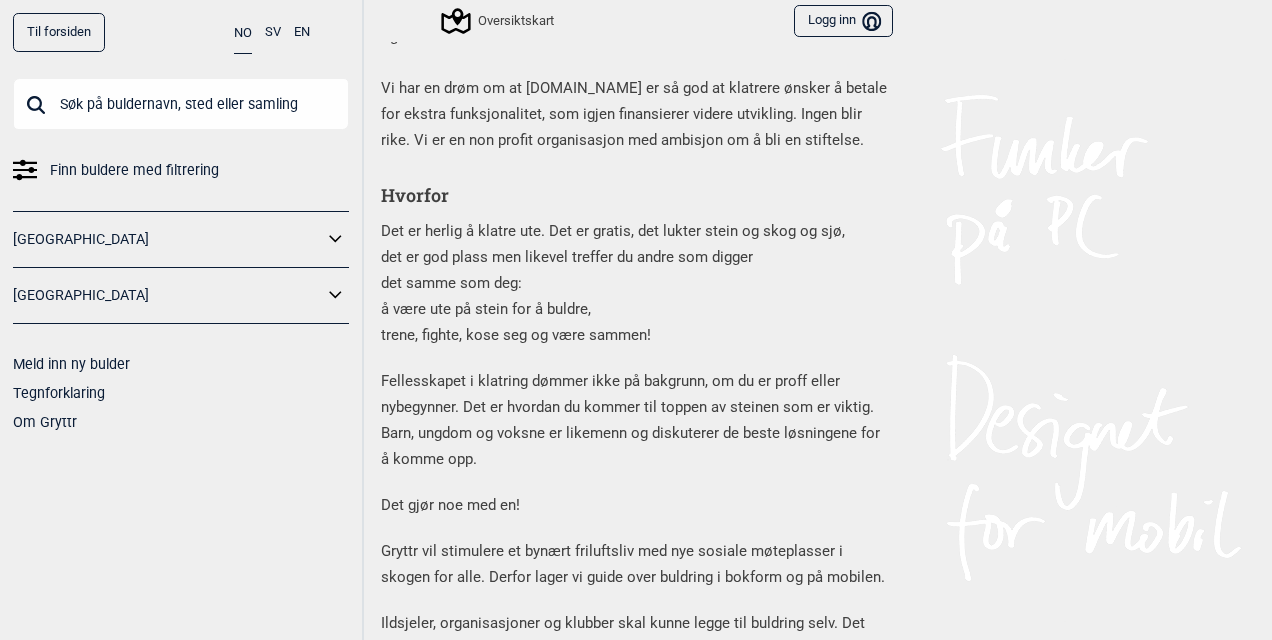 click on "Til forsiden NO SV EN Finn buldere med filtrering Norge Sverige Meld inn ny bulder Tegnforklaring Om Gryttr   Oversiktskart Logg inn Bruker Om Gryttr Gryttr.com er klatreguiden som er skreddersydd for buldring. Løsningen er designet for mobil men den fungerer på større skjermer. Gryttr får mye skryt for sin brukervennlighet. Folk finner frem i skogen!  Tina Jørgensen på Smoothie (6C), Hamburgö. Det vil alltid være gratis å finne buldring på gryttr.com. Det vil alltid være gratis å legge til buldring. Når buldringen er lagt inn i den digitale løsningen kan det lages en lekker buldrefører på papir.
Inntekter til drift hentes fra  Gryttr butikk  som selger klatrerelaterte produkter og buldreførere som bok. Vi har en drøm om at gryttr.com er så god at klatrere ønsker å betale for ekstra funksjonalitet, som igjen finansierer videre utvikling. Ingen blir rike. Vi er en non profit organisasjon med ambisjon om å bli en stiftelse. Hvorfor
det samme som deg:
Det gjør noe med en!
." at bounding box center [636, 320] 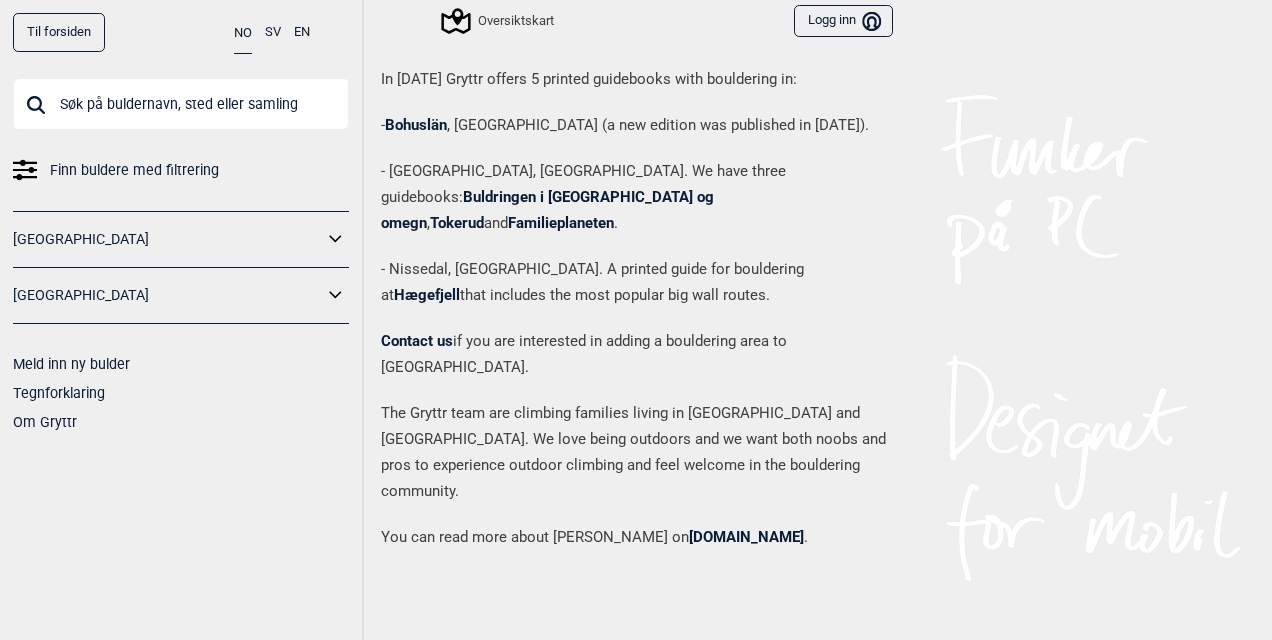 scroll, scrollTop: 3208, scrollLeft: 0, axis: vertical 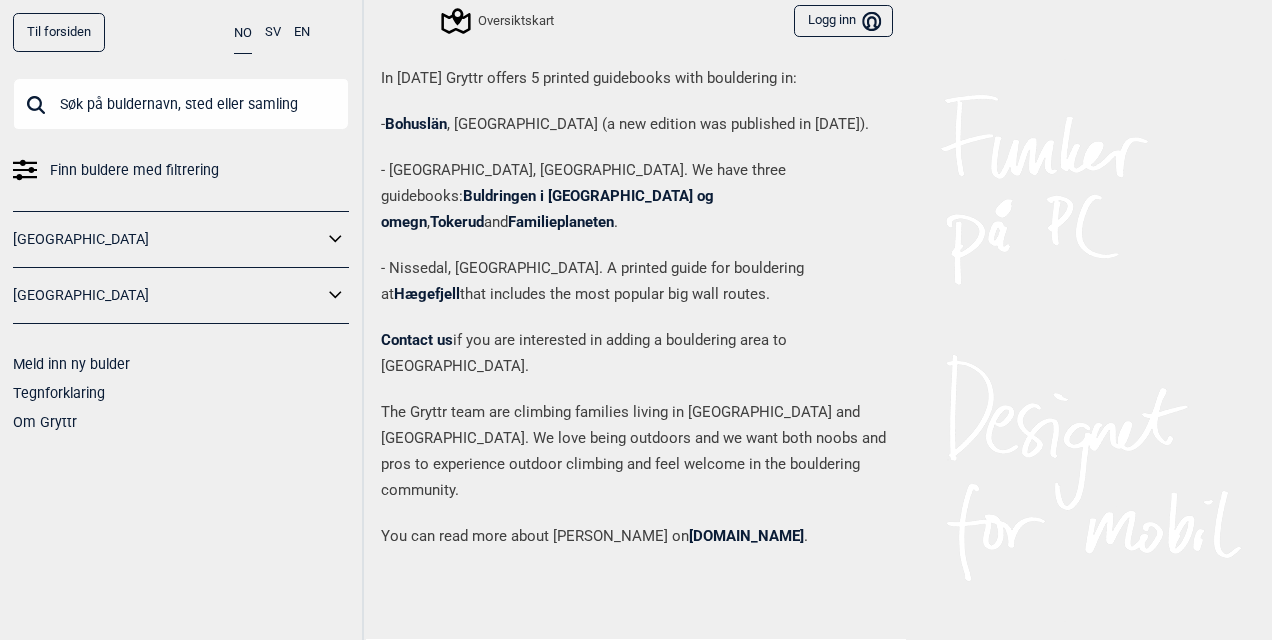 click on "Contact us" at bounding box center (417, 340) 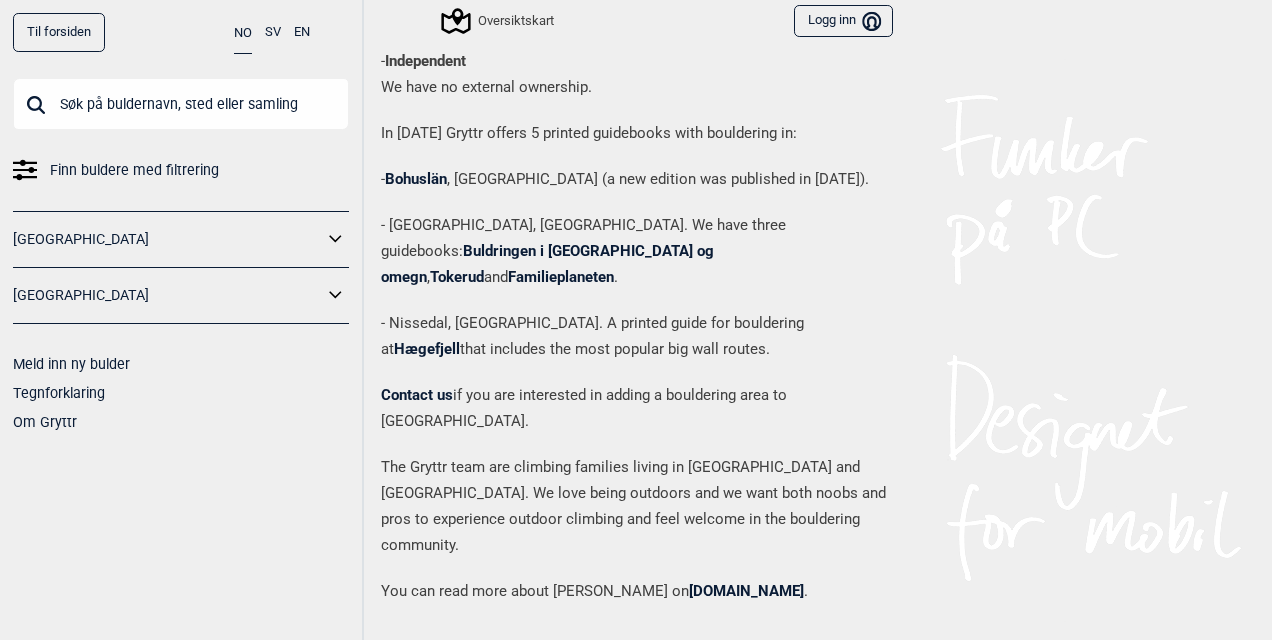 scroll, scrollTop: 3151, scrollLeft: 0, axis: vertical 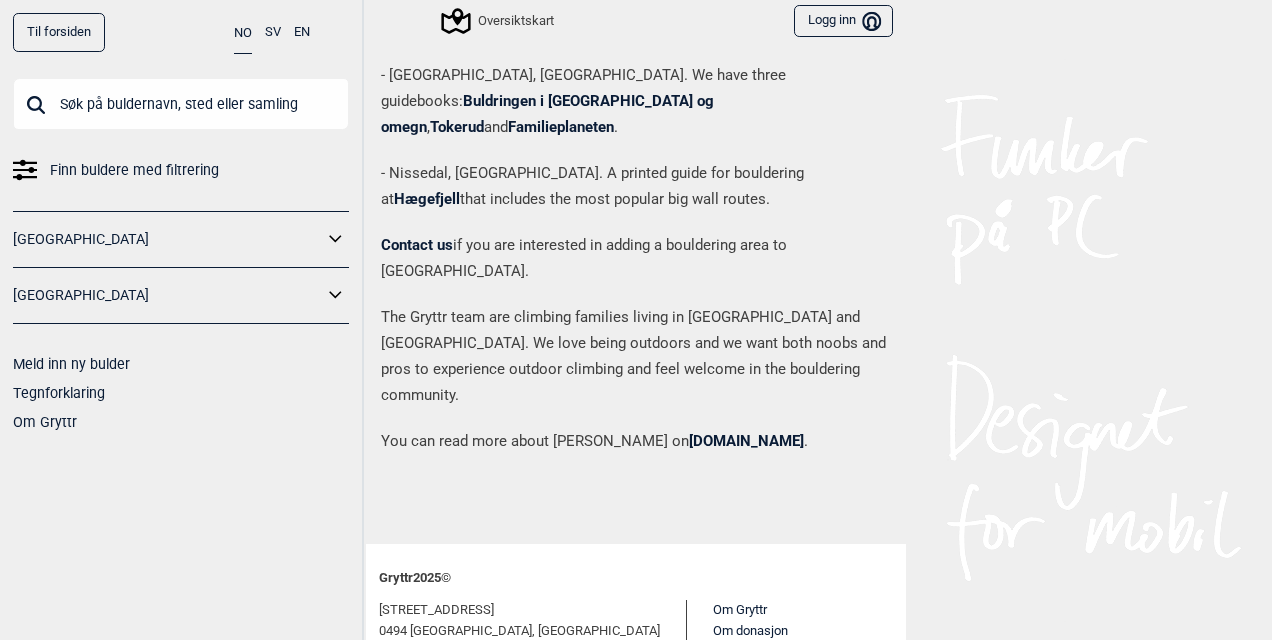click on "Til forsiden" at bounding box center [59, 32] 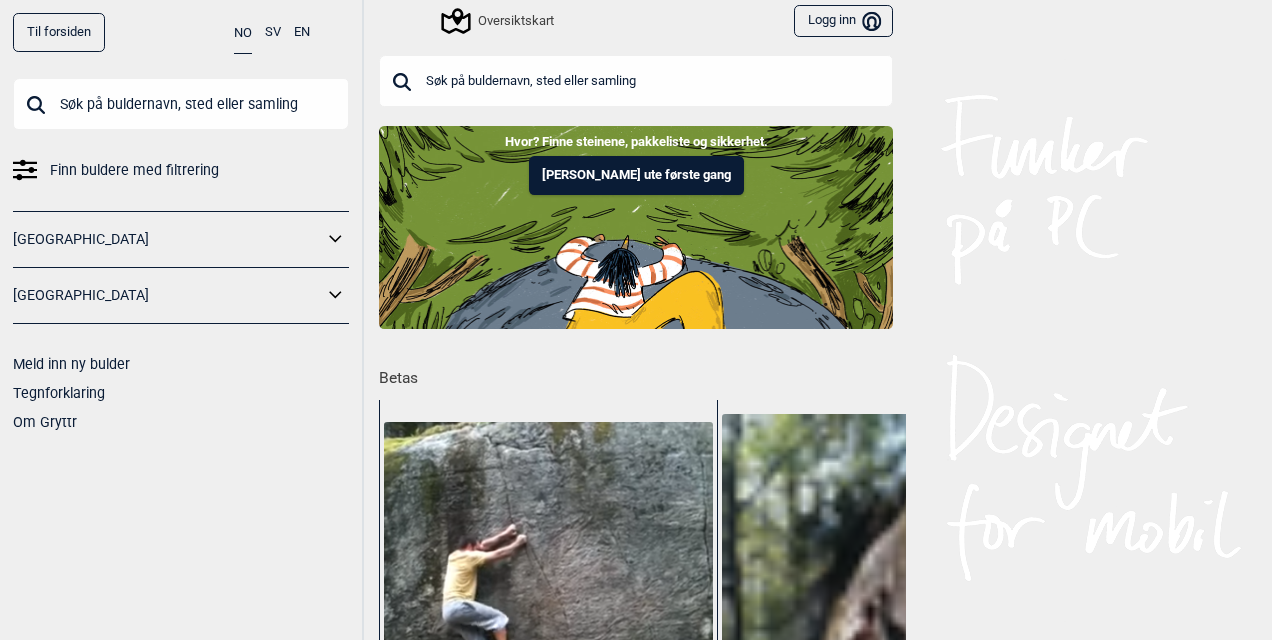 click on "[GEOGRAPHIC_DATA]" at bounding box center (168, 239) 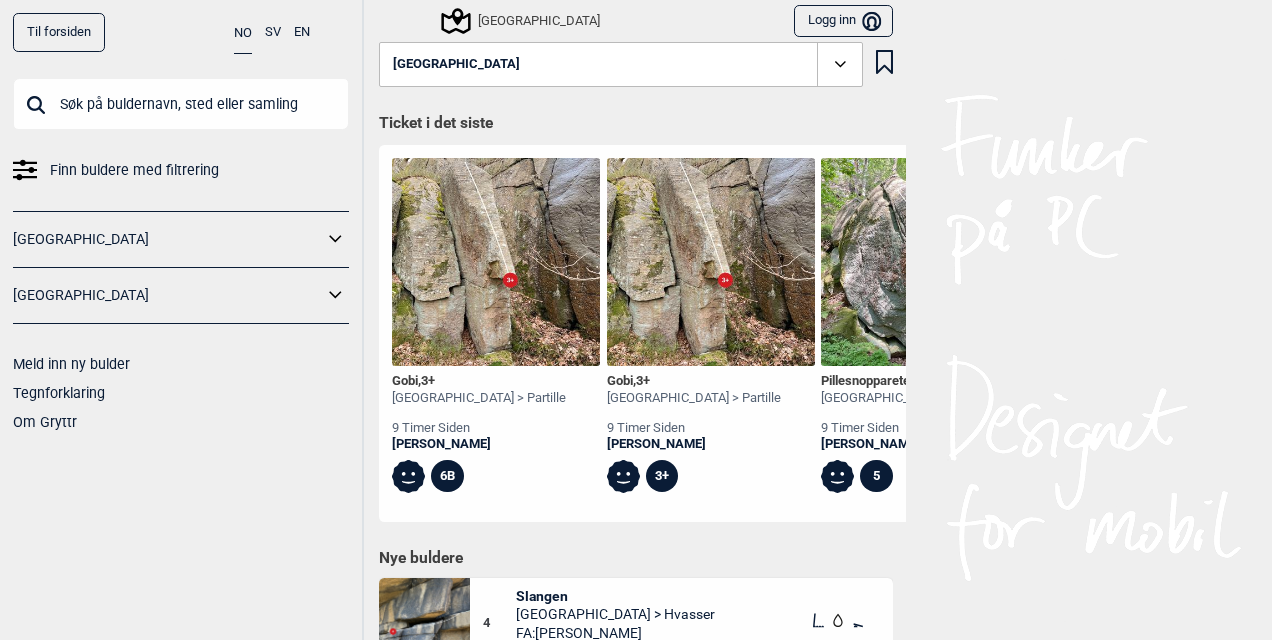 click 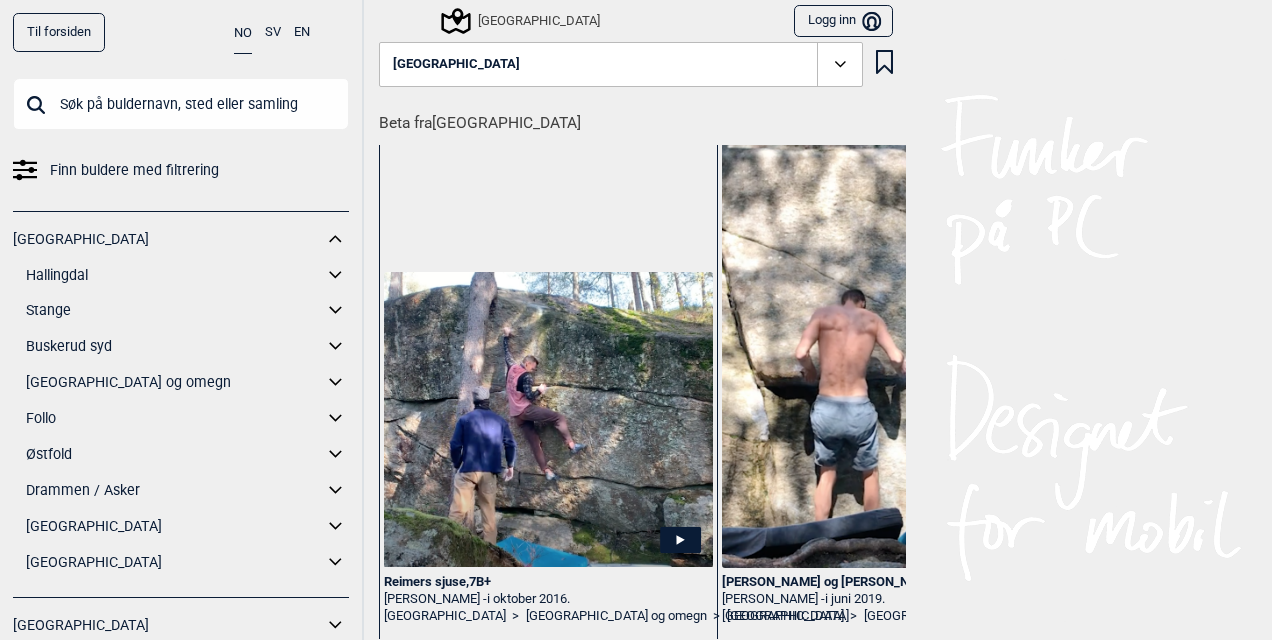click 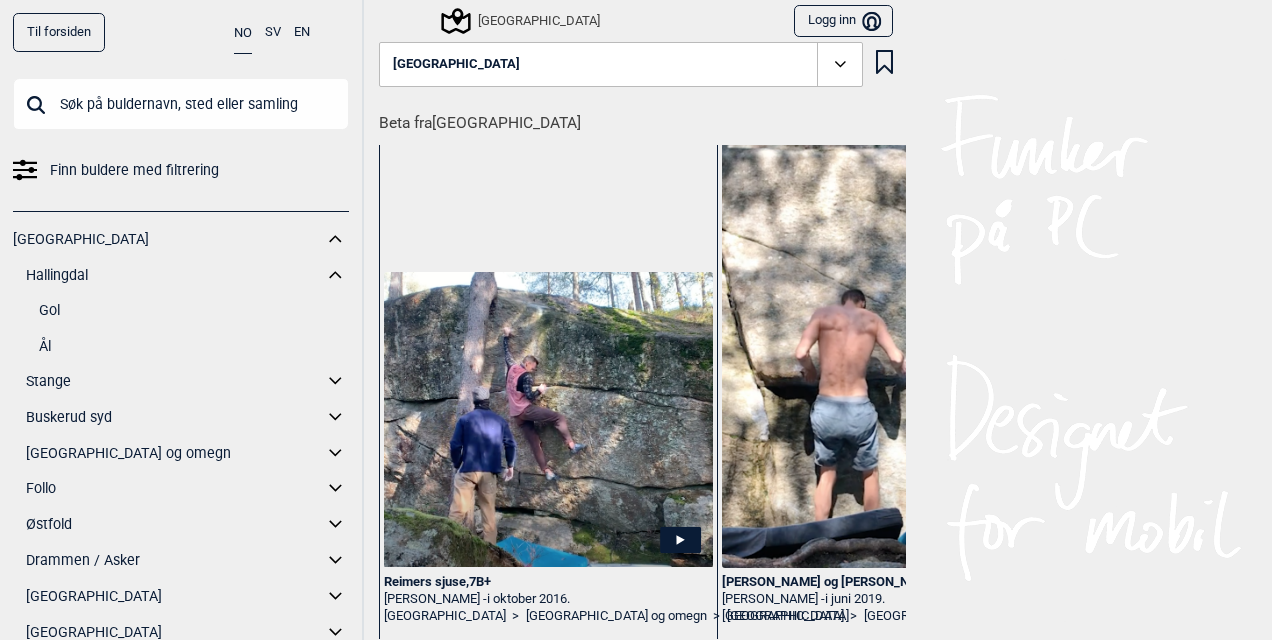 click on "Ål" at bounding box center [194, 346] 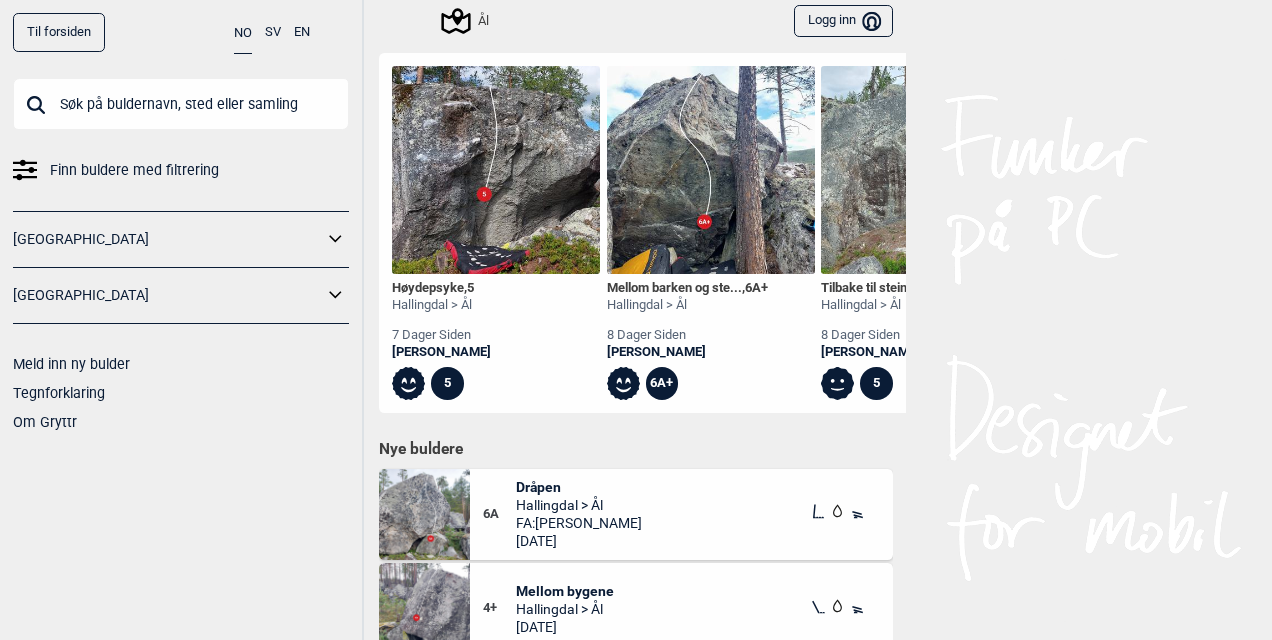 scroll, scrollTop: 726, scrollLeft: 0, axis: vertical 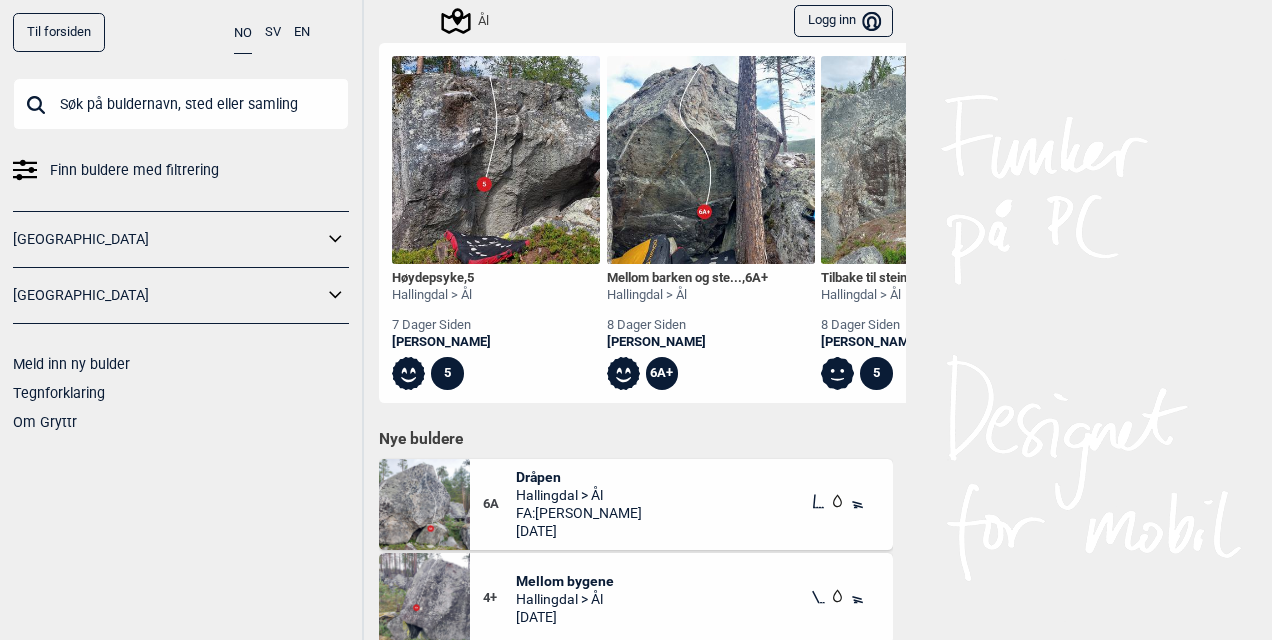 click on "Logg inn Bruker" at bounding box center [843, 21] 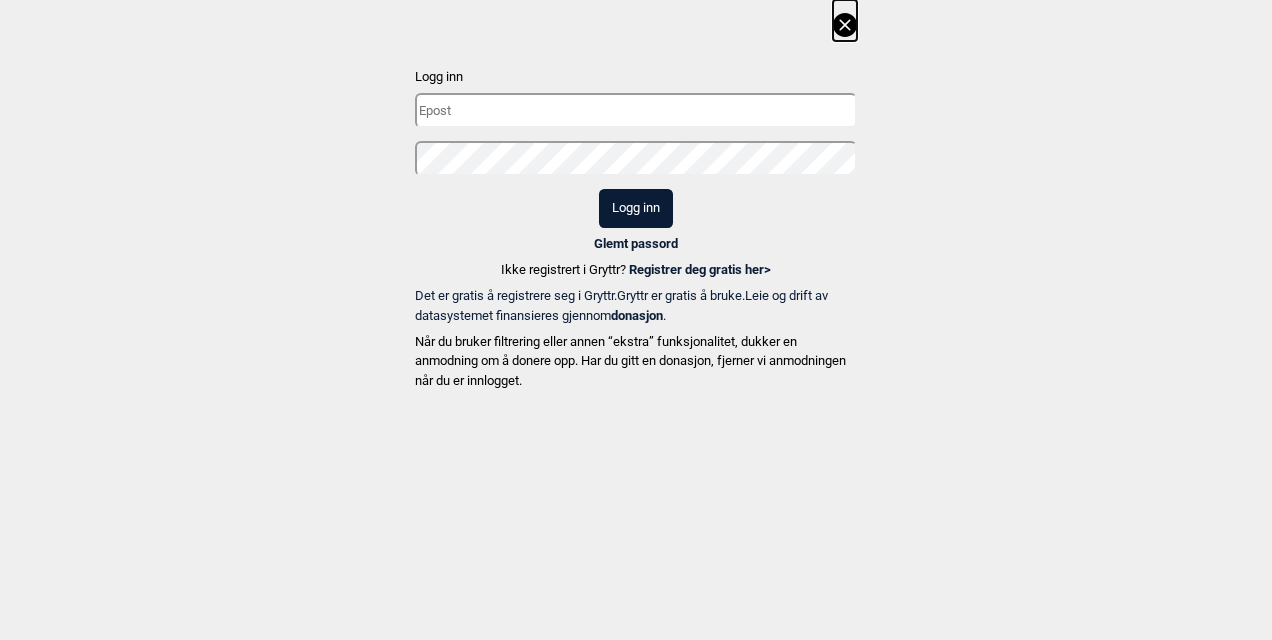 click at bounding box center (636, 110) 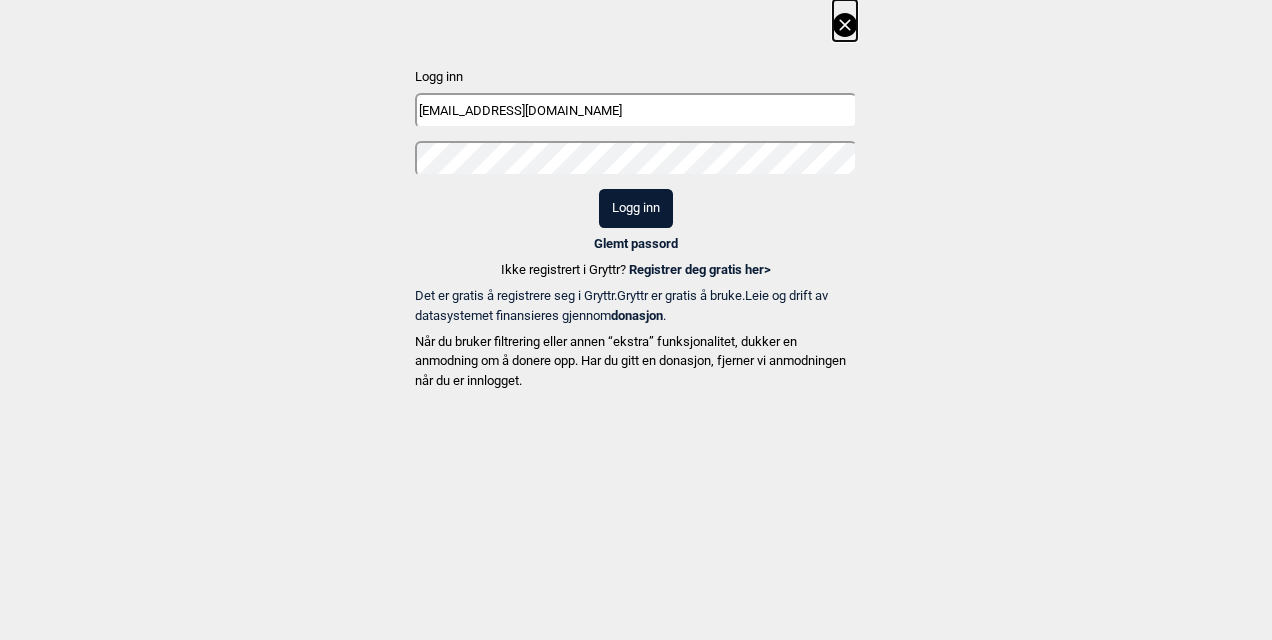 type on "[EMAIL_ADDRESS][DOMAIN_NAME]" 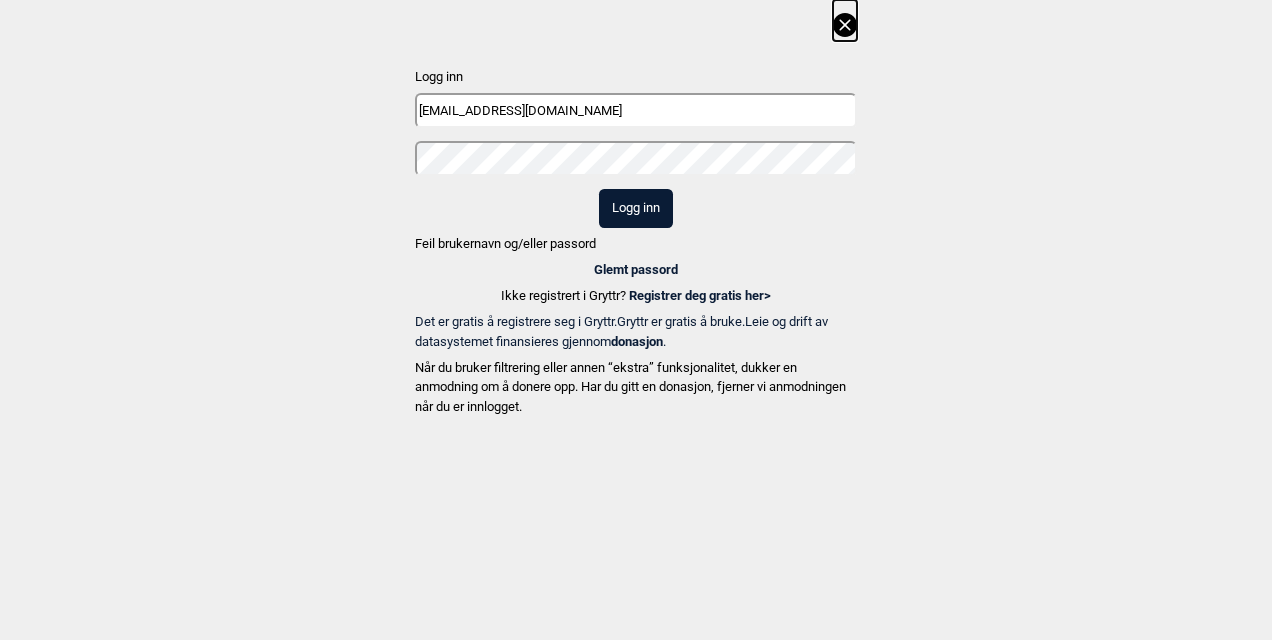 click on "Glemt passord" at bounding box center (636, 269) 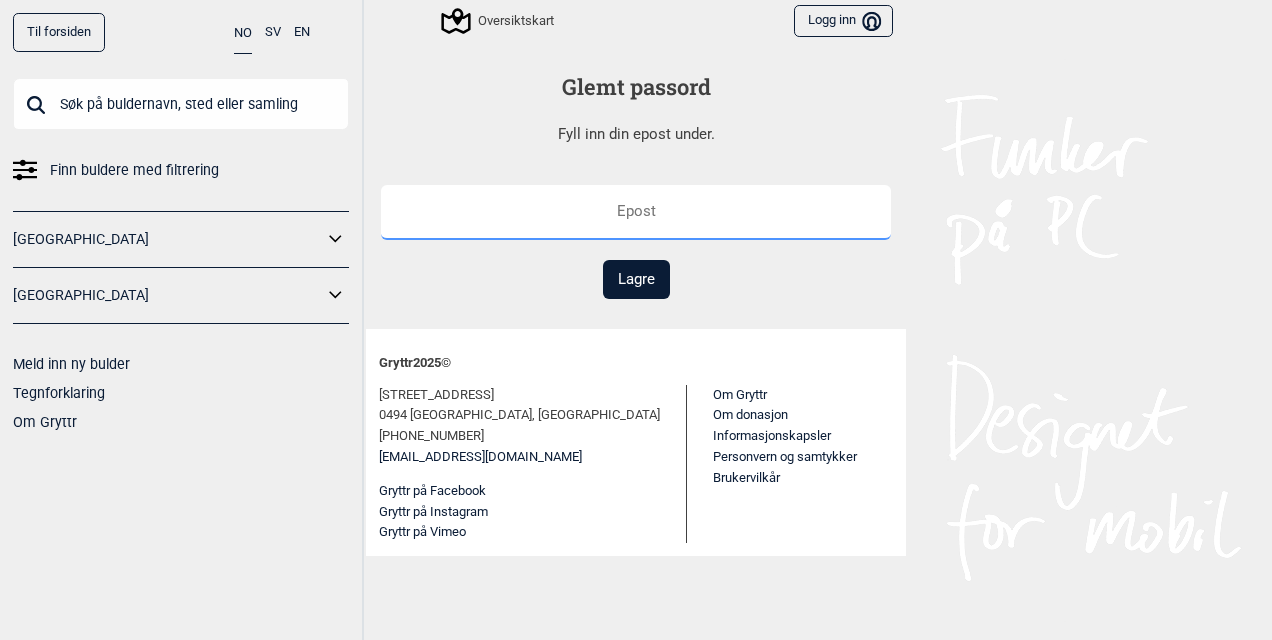 click at bounding box center (636, 212) 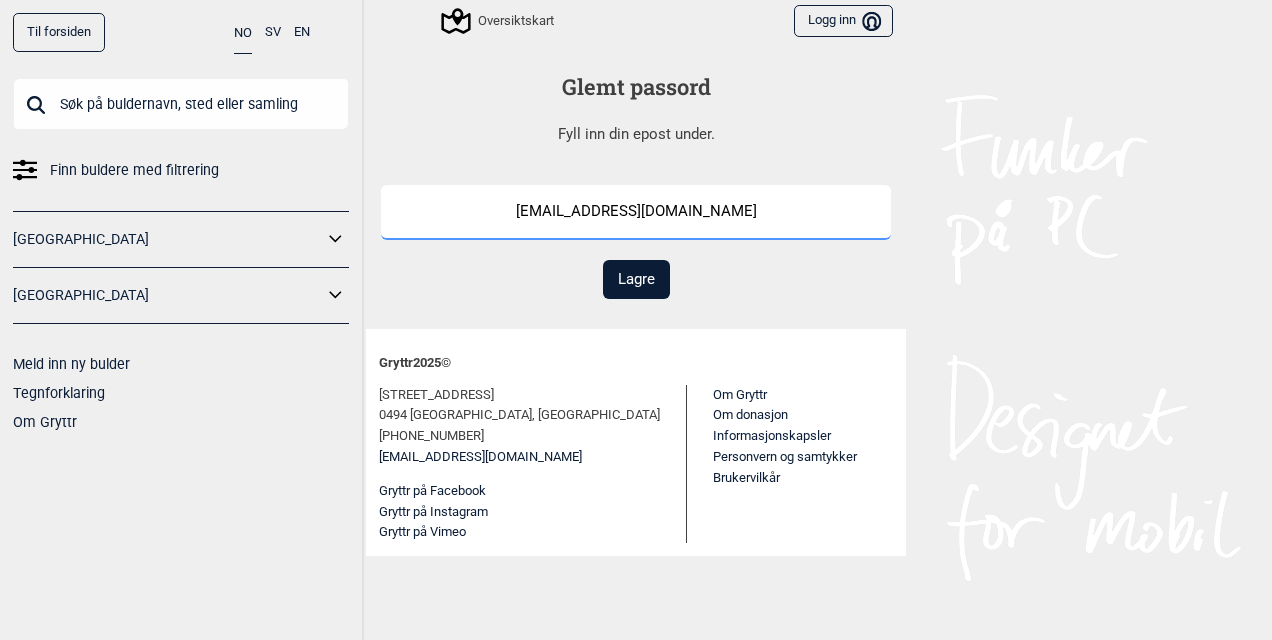 type on "[EMAIL_ADDRESS][DOMAIN_NAME]" 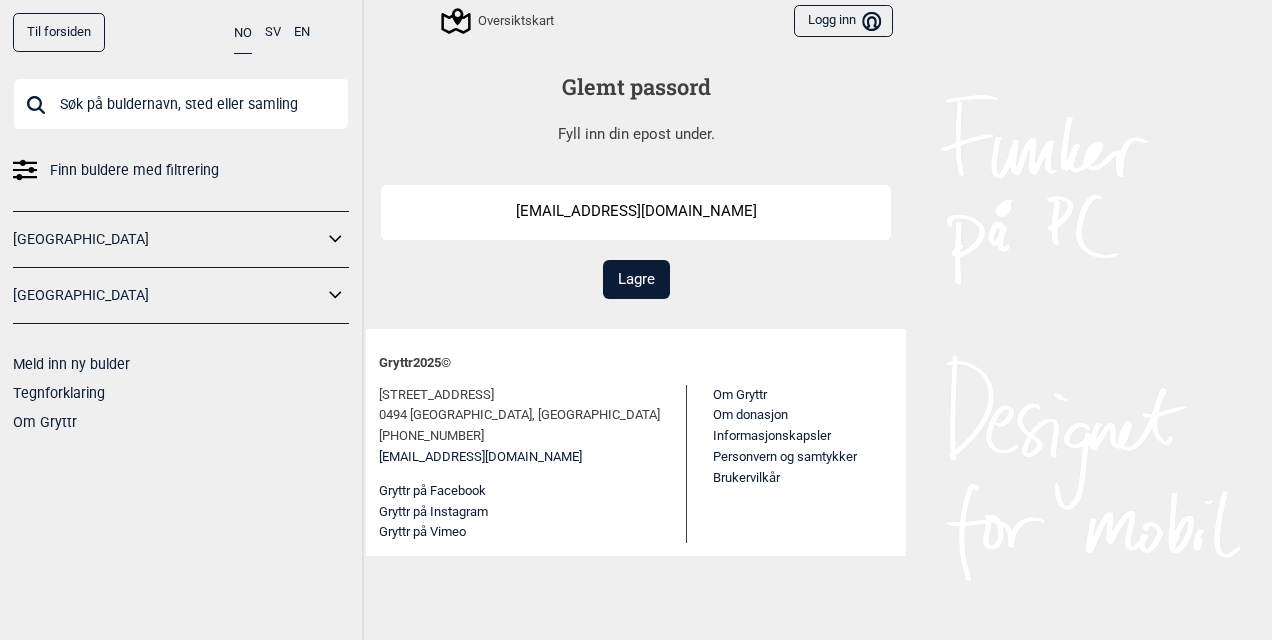 click on "Lagre" at bounding box center [636, 279] 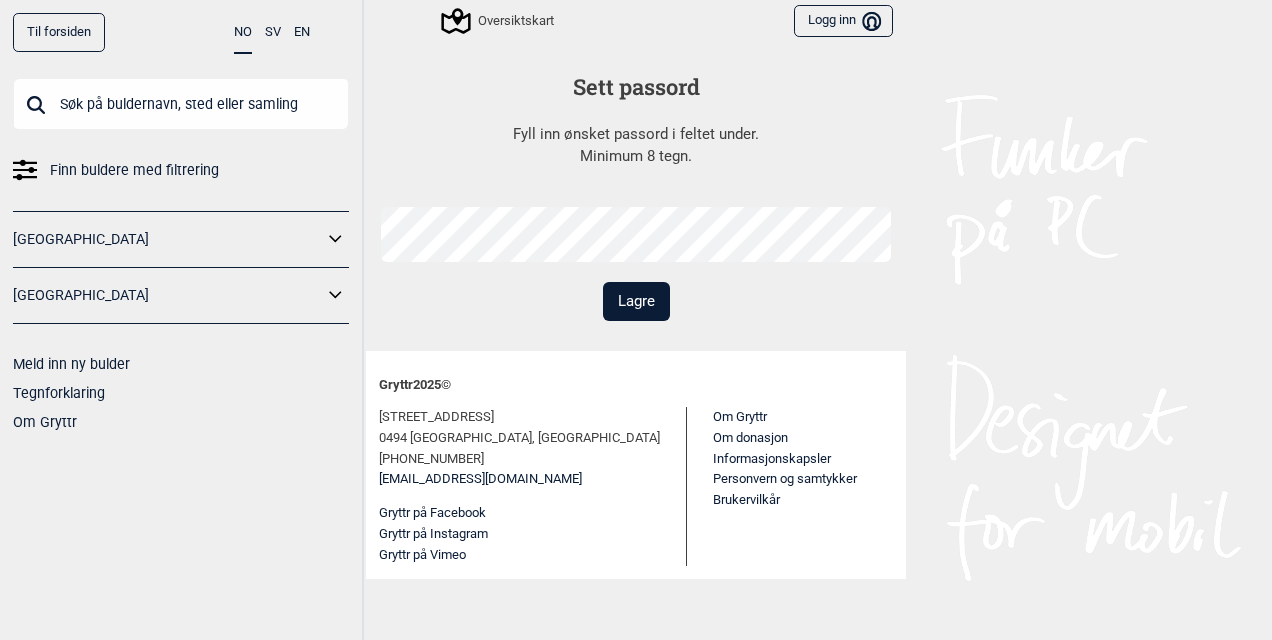 scroll, scrollTop: 0, scrollLeft: 0, axis: both 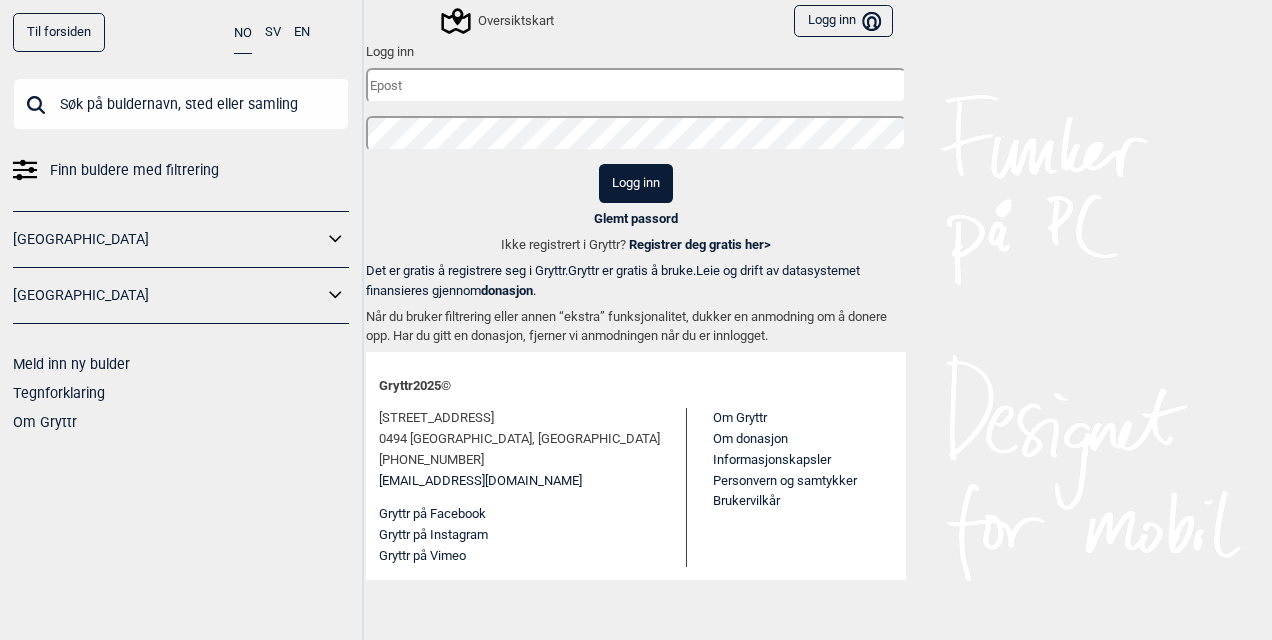 click at bounding box center [636, 85] 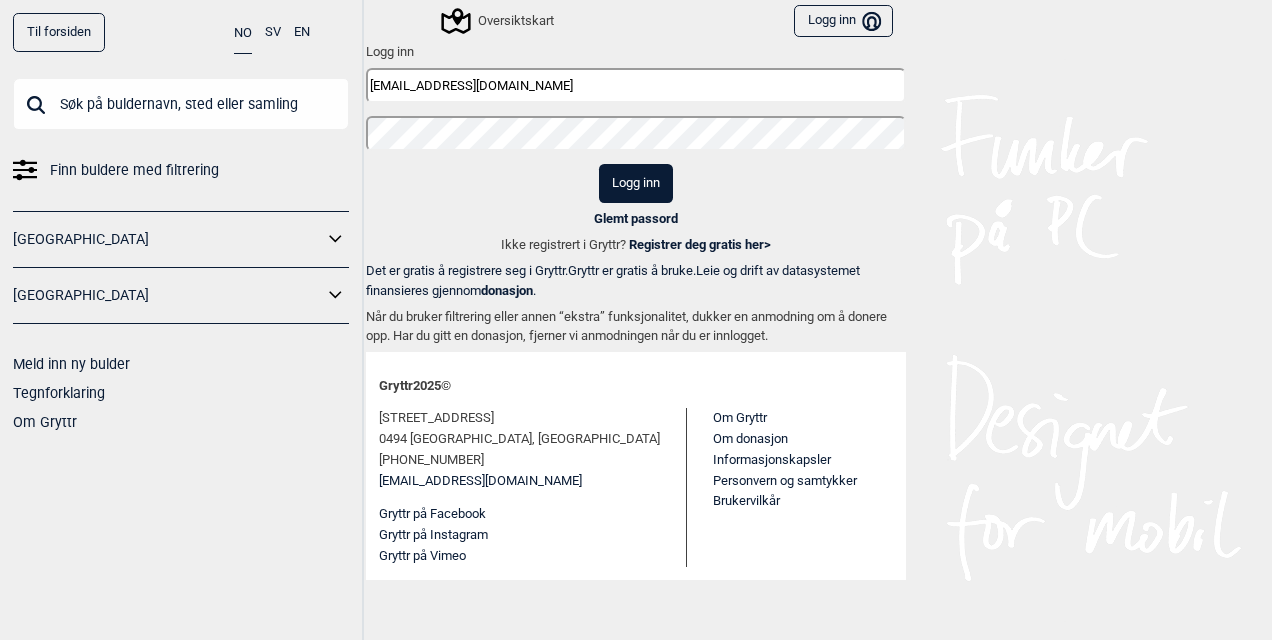 type on "[EMAIL_ADDRESS][DOMAIN_NAME]" 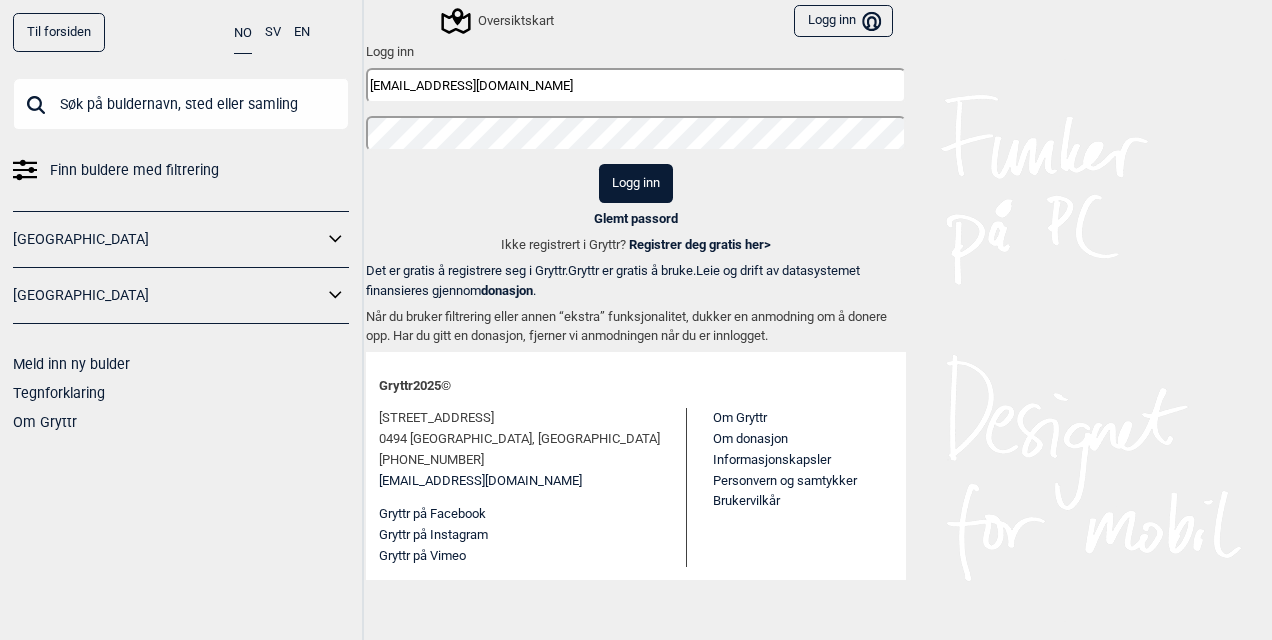 click on "Logg inn" at bounding box center (636, 183) 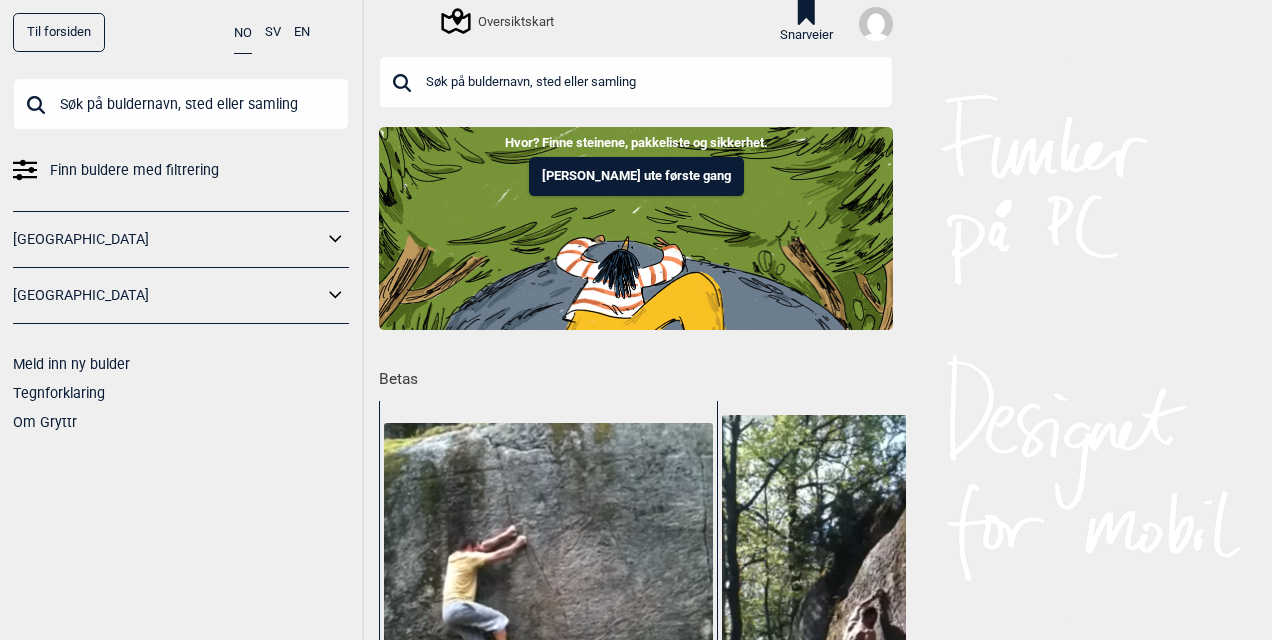click 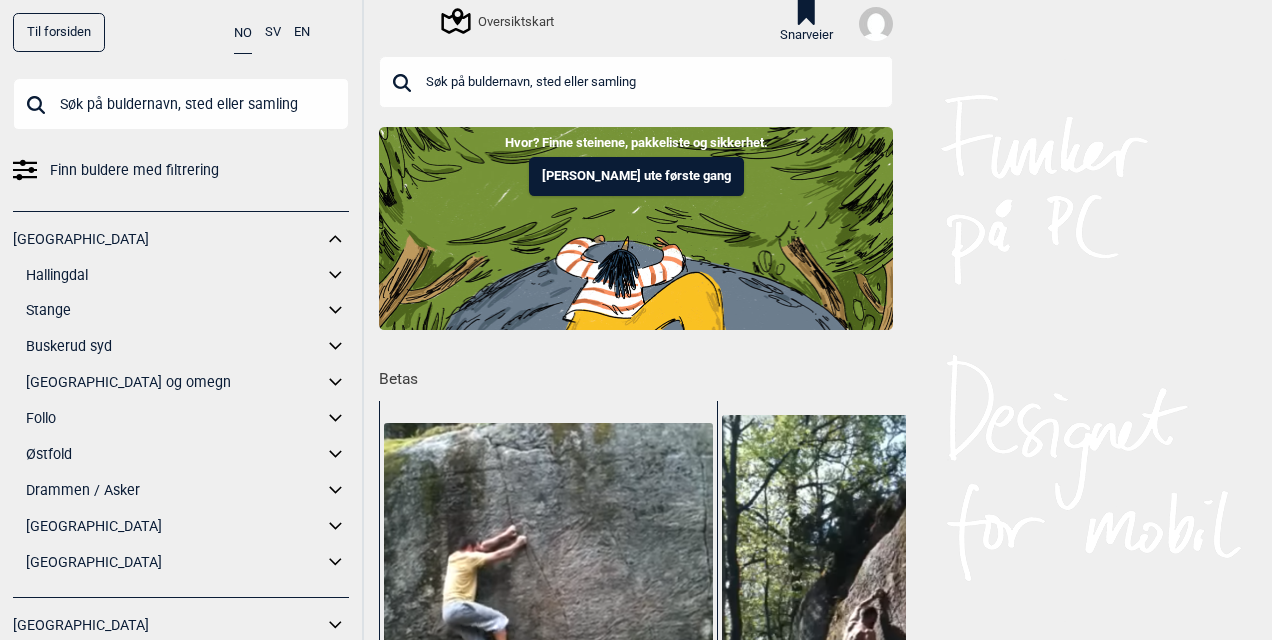 click 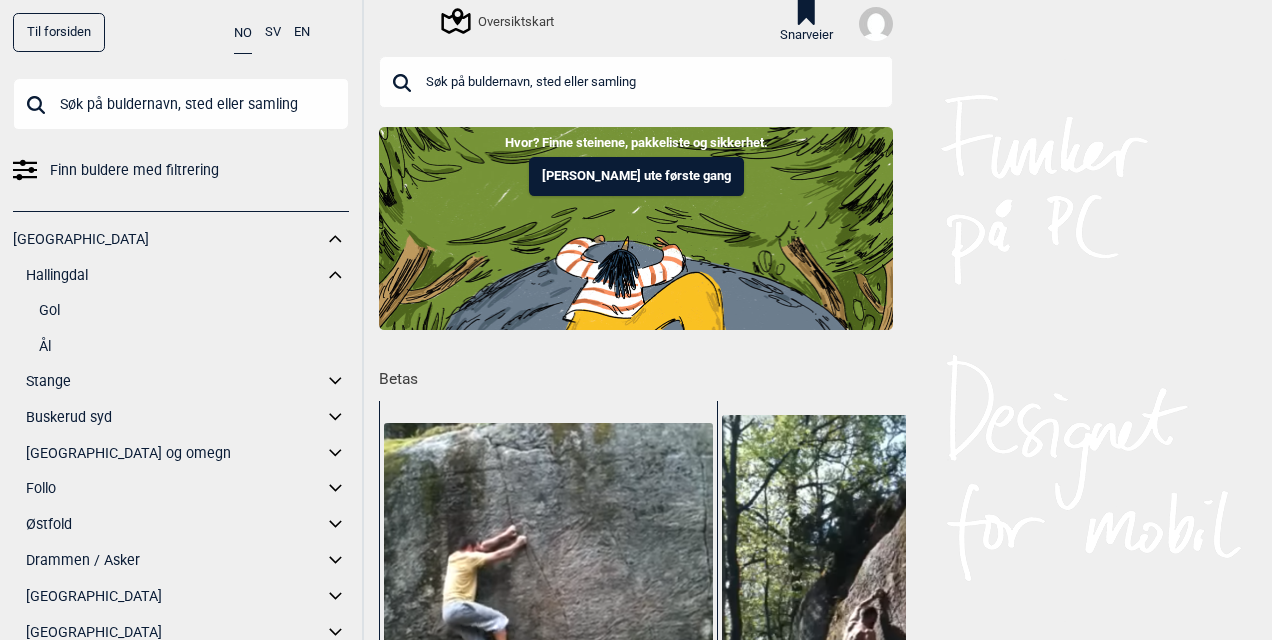 click on "Ål" at bounding box center (194, 346) 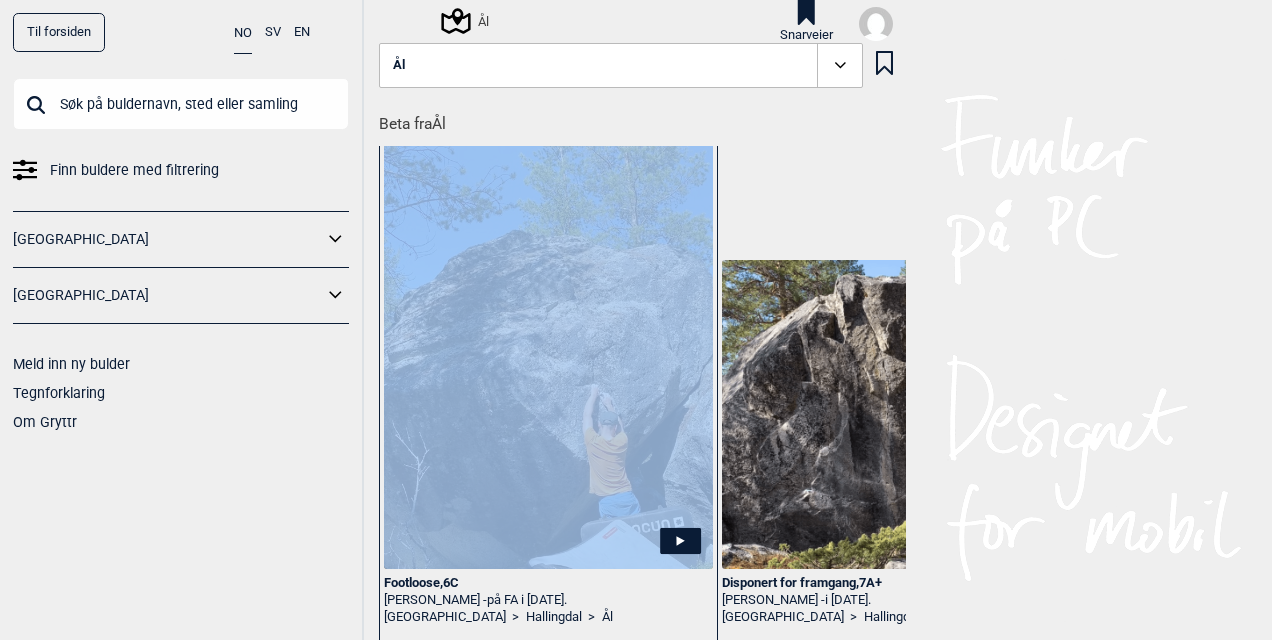 drag, startPoint x: 989, startPoint y: 374, endPoint x: 915, endPoint y: 114, distance: 270.32574 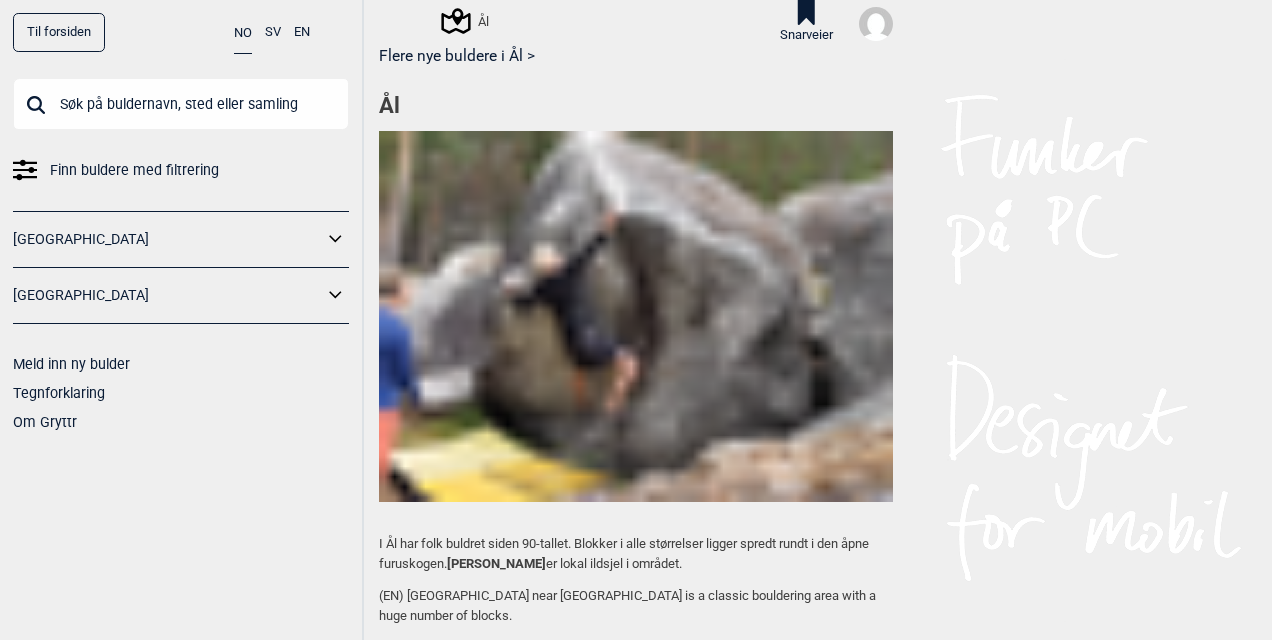 scroll, scrollTop: 1430, scrollLeft: 0, axis: vertical 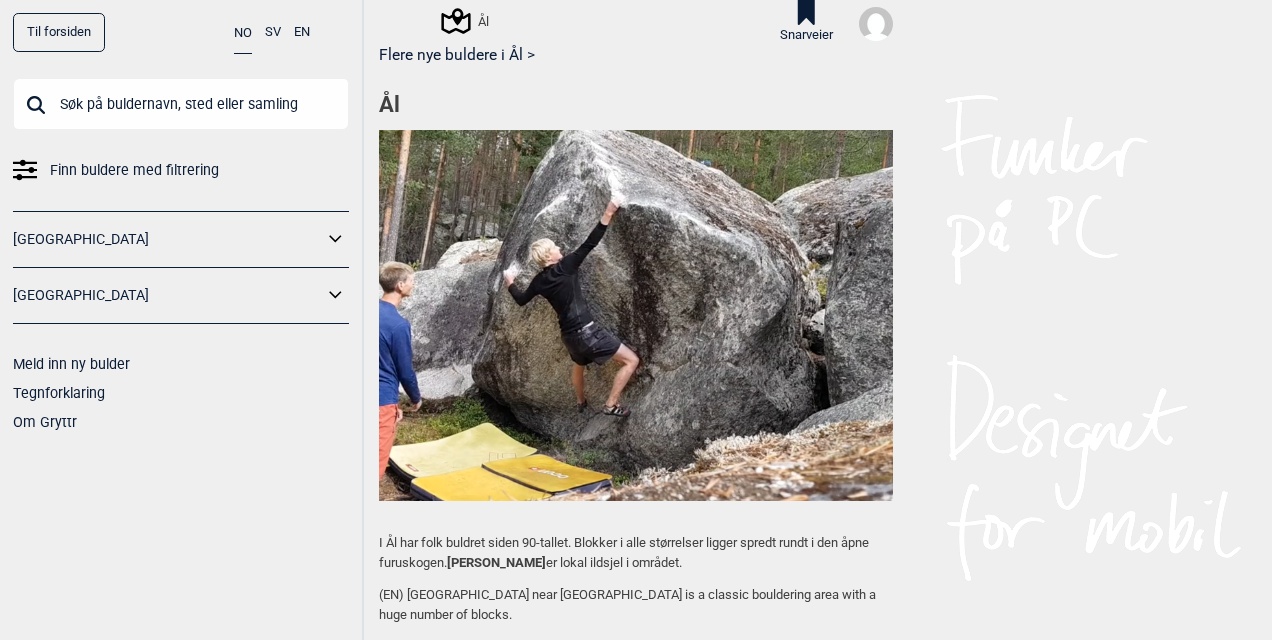 click on "Til forsiden NO SV EN Finn buldere med filtrering [GEOGRAPHIC_DATA] [GEOGRAPHIC_DATA] Meld inn ny bulder Tegnforklaring Om Gryttr   Ål Snarveier Ål   Beta fra  Ål Footloose ,  6C [PERSON_NAME]    -  på FA i [DATE].  [GEOGRAPHIC_DATA] > [GEOGRAPHIC_DATA] > Ål Disponert for framgang ,  7A+ [PERSON_NAME]    -  i [DATE].  [GEOGRAPHIC_DATA] > [GEOGRAPHIC_DATA] > Ål Gå til info om parkering og aksess i kartet Ticket i det siste Høydepsyke ,  5 Hallingdal > Ål 7 dager siden [PERSON_NAME] 5 Mellom barken og ste... ,  6A+ Hallingdal > Ål 8 dager siden [PERSON_NAME] 6A+ Tilbake til steinald... ,  5 Hallingdal > Ål 8 dager siden [PERSON_NAME] 5 Solskiva ,  5 Hallingdal > Ål 9 dager siden [PERSON_NAME] 5 Softere enn softis ,  7A Hallingdal > [GEOGRAPHIC_DATA] 13 dager siden [PERSON_NAME] 7A Stoltheten ,  7A Hallingdal > Ål 13 dager siden [PERSON_NAME] 7A Midtlinja ,  5 Hallingdal > [GEOGRAPHIC_DATA] 18 dager siden [PERSON_NAME] 5 Sidelinja ,  4 Hallingdal > Ål 18 dager siden [PERSON_NAME] 4 Solskiva ,  5 Hallingdal > [GEOGRAPHIC_DATA] 18 dager siden [PERSON_NAME] 5 Inn i smerten ,  5+ Hallingdal > [GEOGRAPHIC_DATA] 5+ ,  7A 7A" at bounding box center (636, 320) 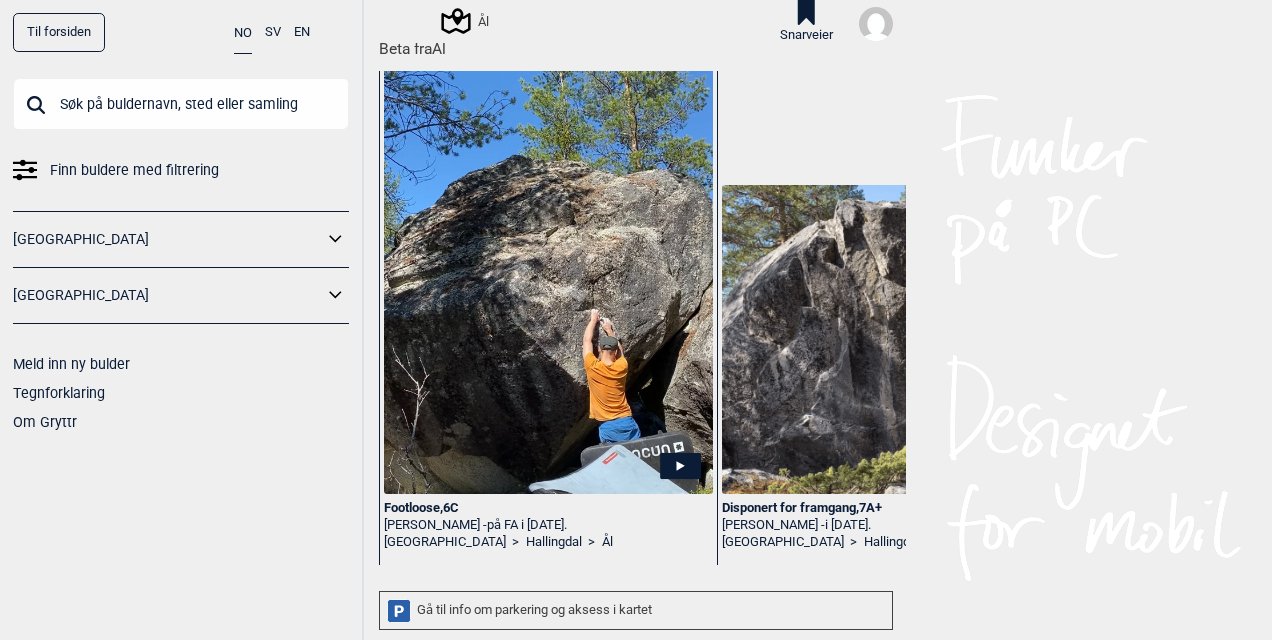 scroll, scrollTop: 0, scrollLeft: 0, axis: both 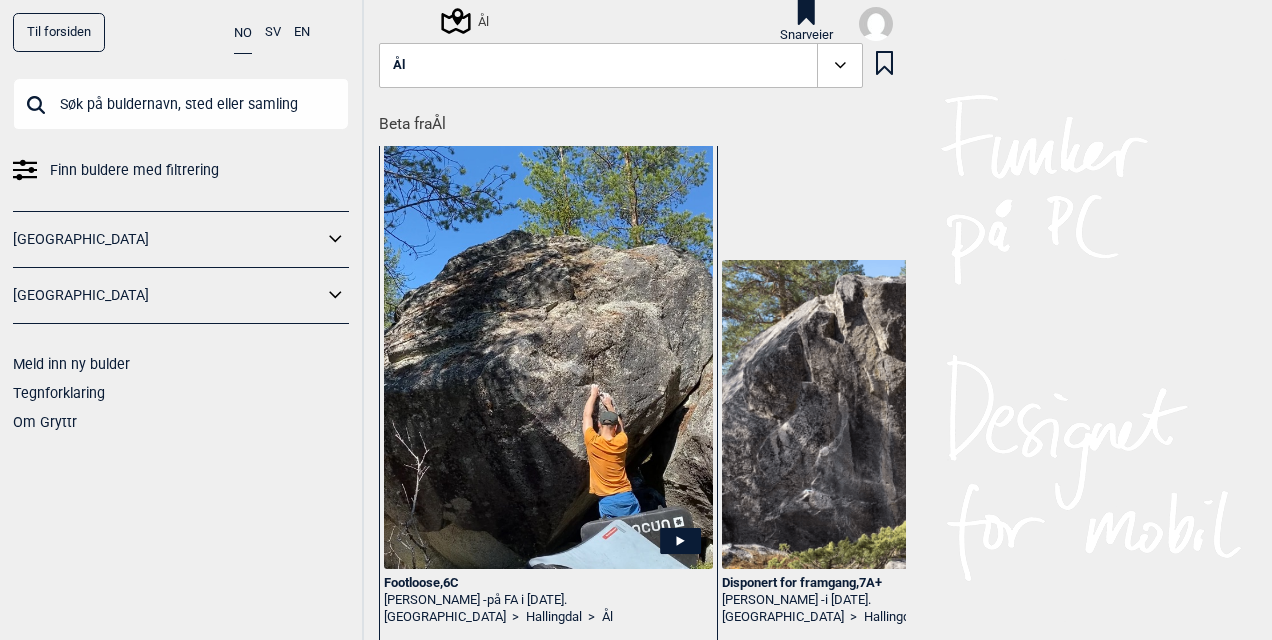 click 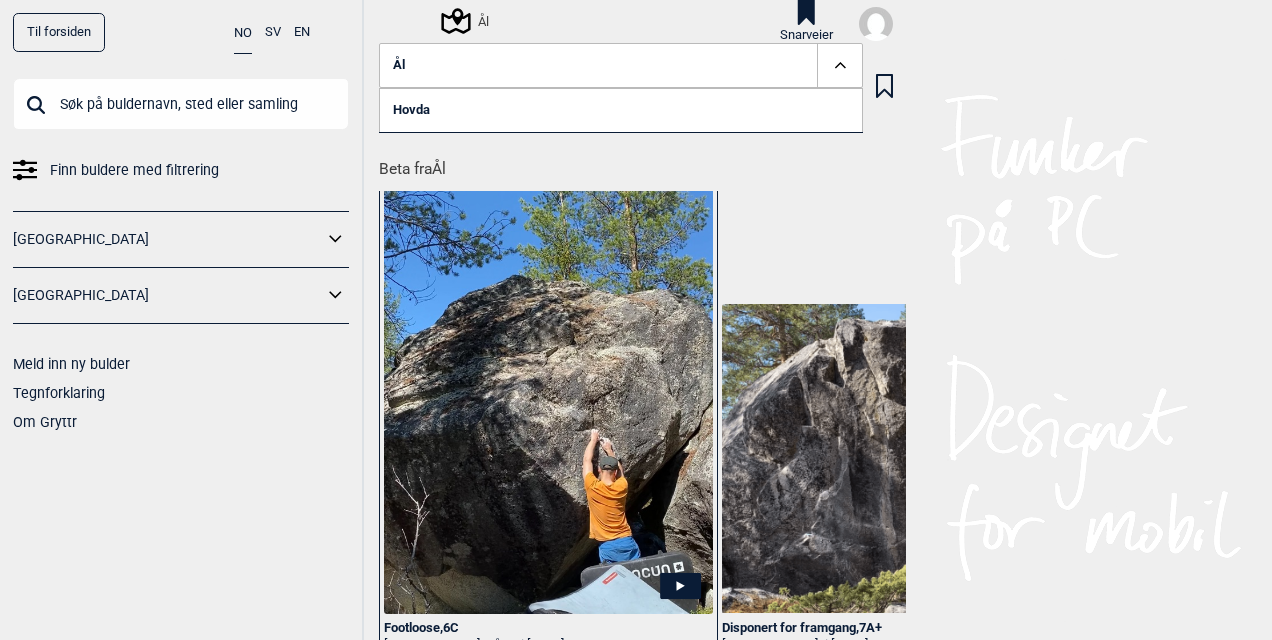 click on "Hovda" at bounding box center [621, 110] 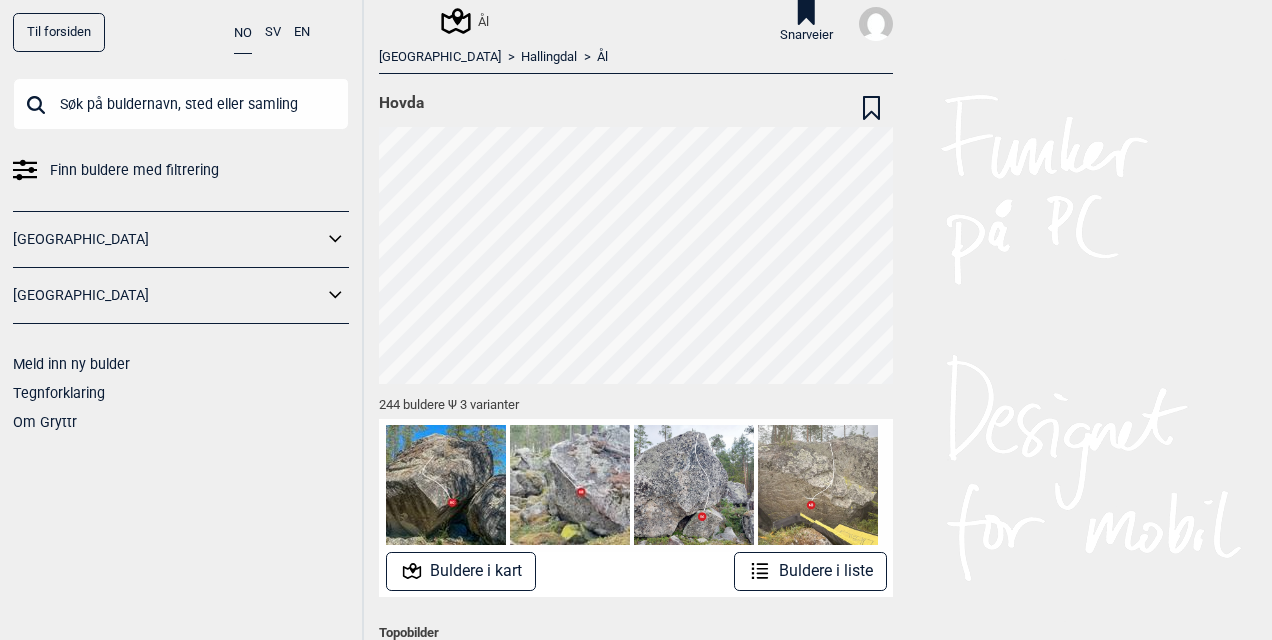 click on "Til forsiden NO SV EN Finn buldere med filtrering [GEOGRAPHIC_DATA] [GEOGRAPHIC_DATA] Meld inn ny bulder Tegnforklaring Om Gryttr   Ål Snarveier [GEOGRAPHIC_DATA] > Hallingdal > Ål Hovda 244 buldere Ψ
3 varianter Buldere i kart Buldere i liste Topobilder [PERSON_NAME], [PERSON_NAME] och [PERSON_NAME] har tagit de flesta av topobilderna. Beta fra  Hovda Footloose ,  6C [PERSON_NAME]    -  på FA i [DATE].  [GEOGRAPHIC_DATA] > [GEOGRAPHIC_DATA] > Ål Disponert for framgang ,  7A+ [PERSON_NAME]    -  i [DATE].  [GEOGRAPHIC_DATA] > [GEOGRAPHIC_DATA] > [PERSON_NAME]  2025  © [STREET_ADDRESS] [PHONE_NUMBER] [EMAIL_ADDRESS][DOMAIN_NAME] [PERSON_NAME] på Facebook Gryttr på Instagram Gryttr på Vimeo Om Gryttr Om donasjon Informasjonskapsler Personvern og samtykker Brukervilkår" at bounding box center (636, 320) 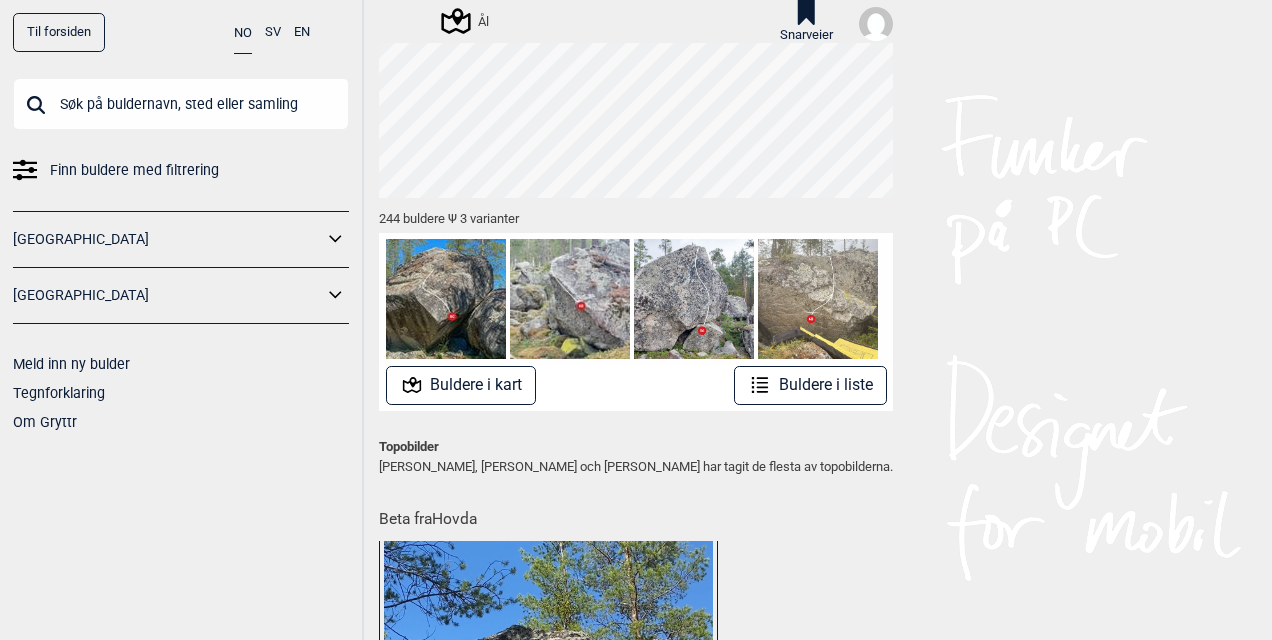 scroll, scrollTop: 185, scrollLeft: 0, axis: vertical 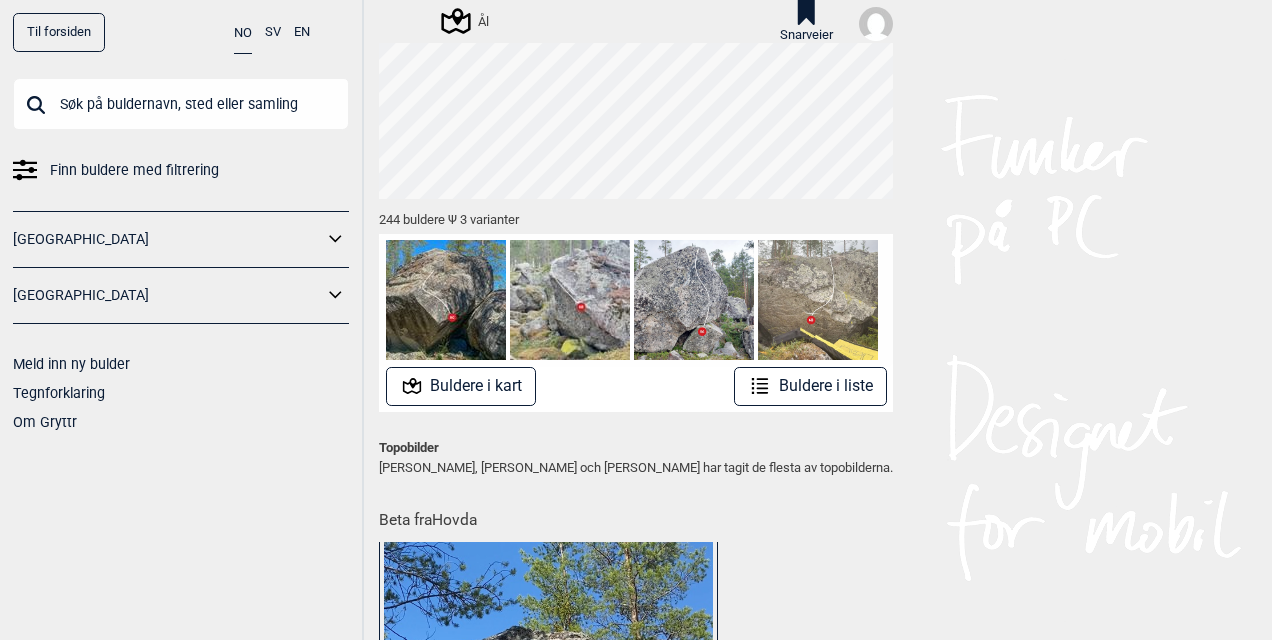 click on "Buldere i kart" at bounding box center [461, 386] 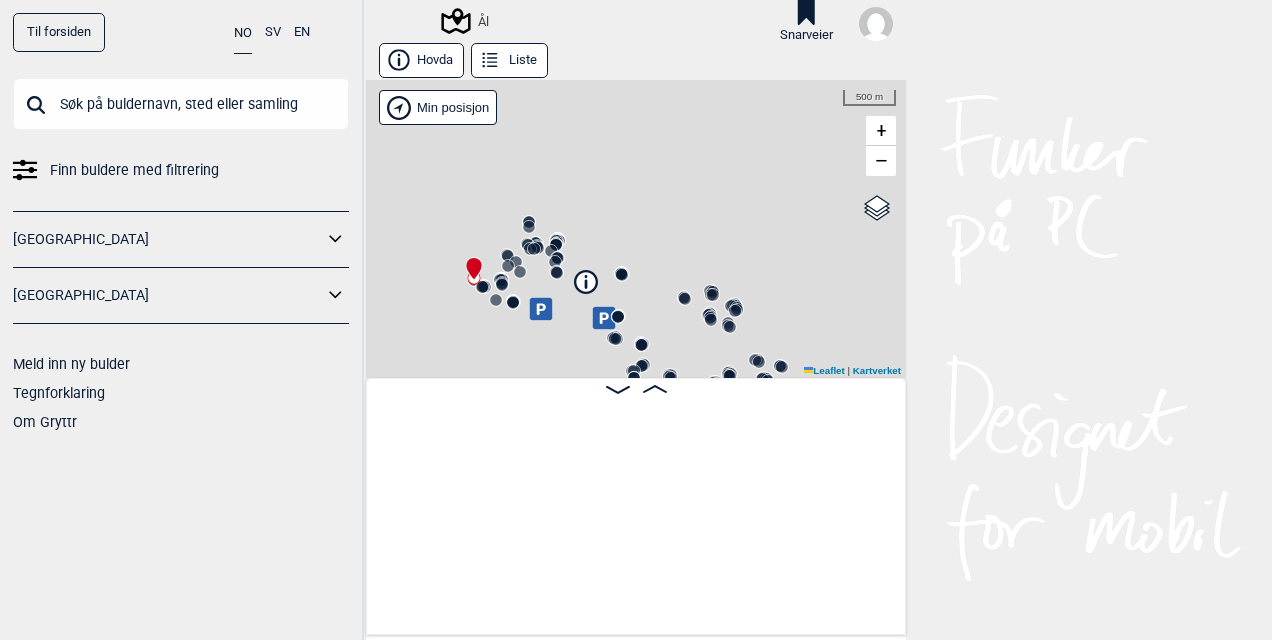 scroll, scrollTop: 0, scrollLeft: 156, axis: horizontal 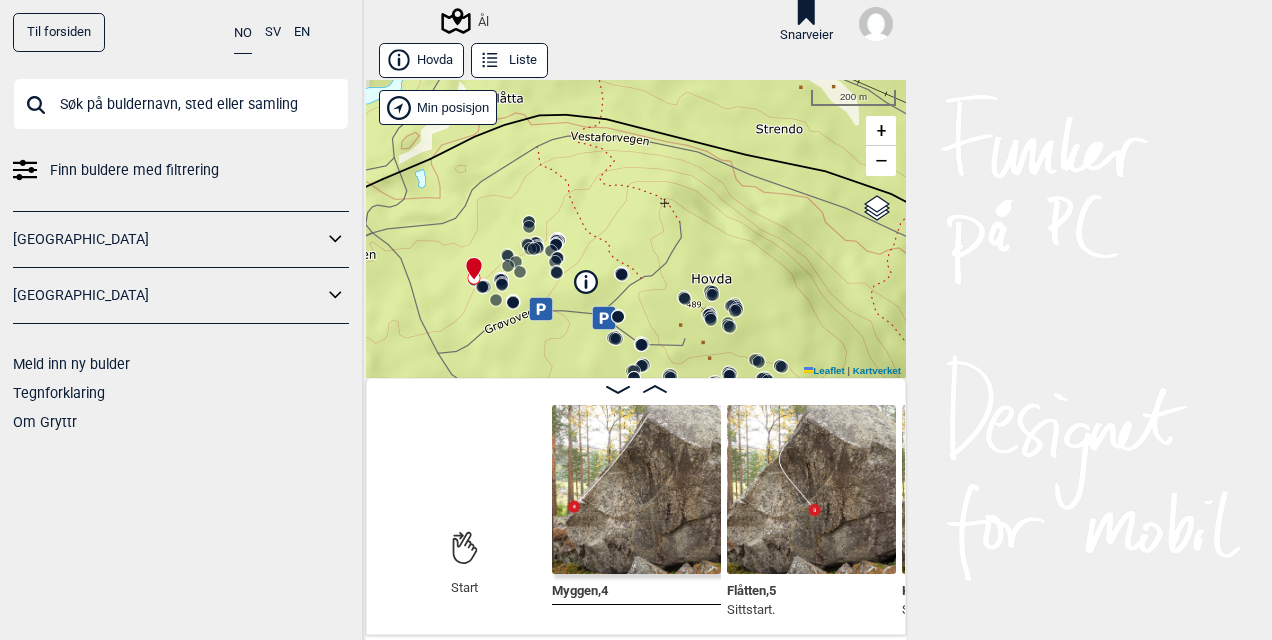 click 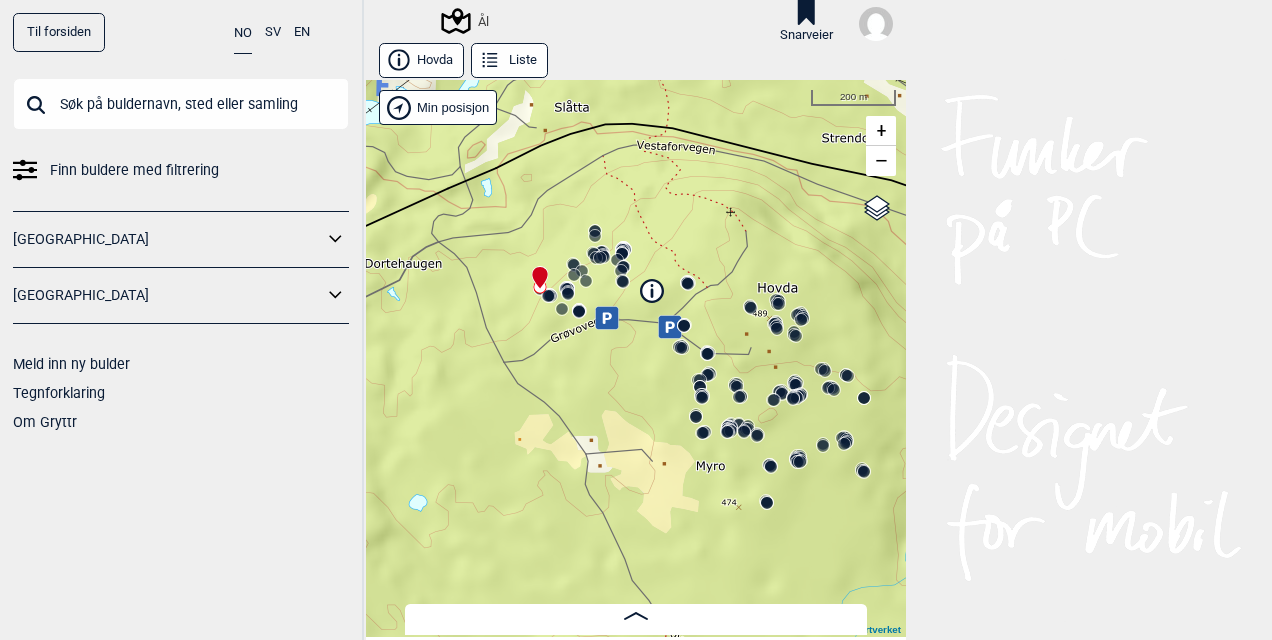 drag, startPoint x: 806, startPoint y: 526, endPoint x: 872, endPoint y: 535, distance: 66.61081 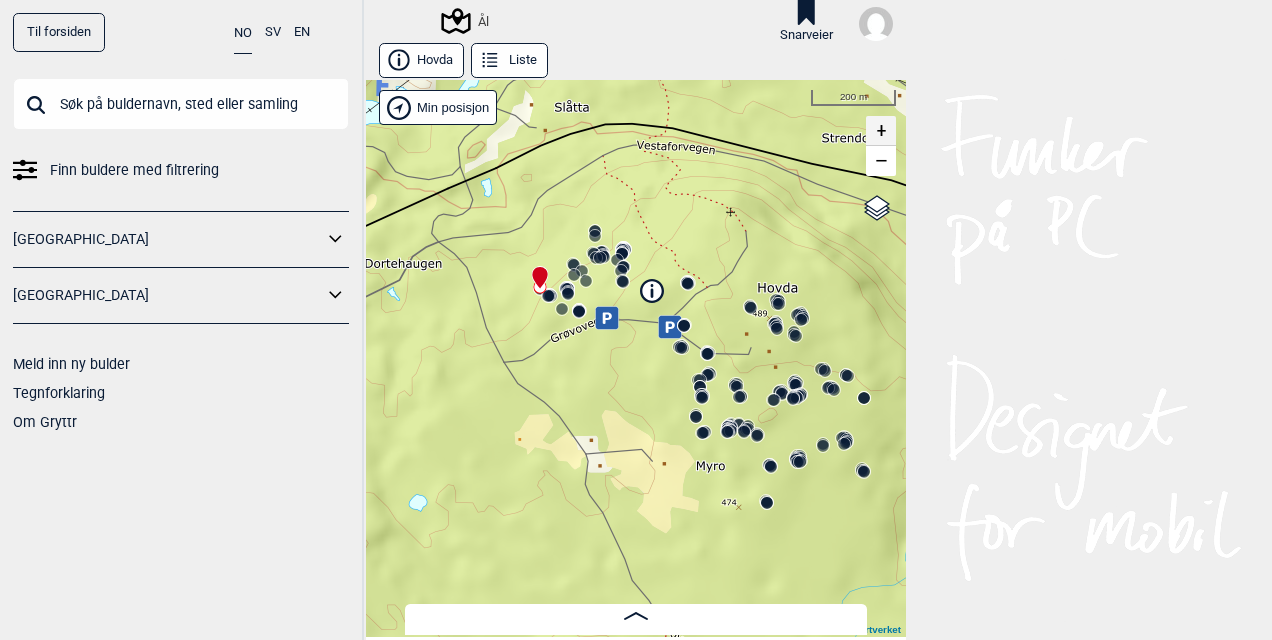 click on "+" at bounding box center (881, 131) 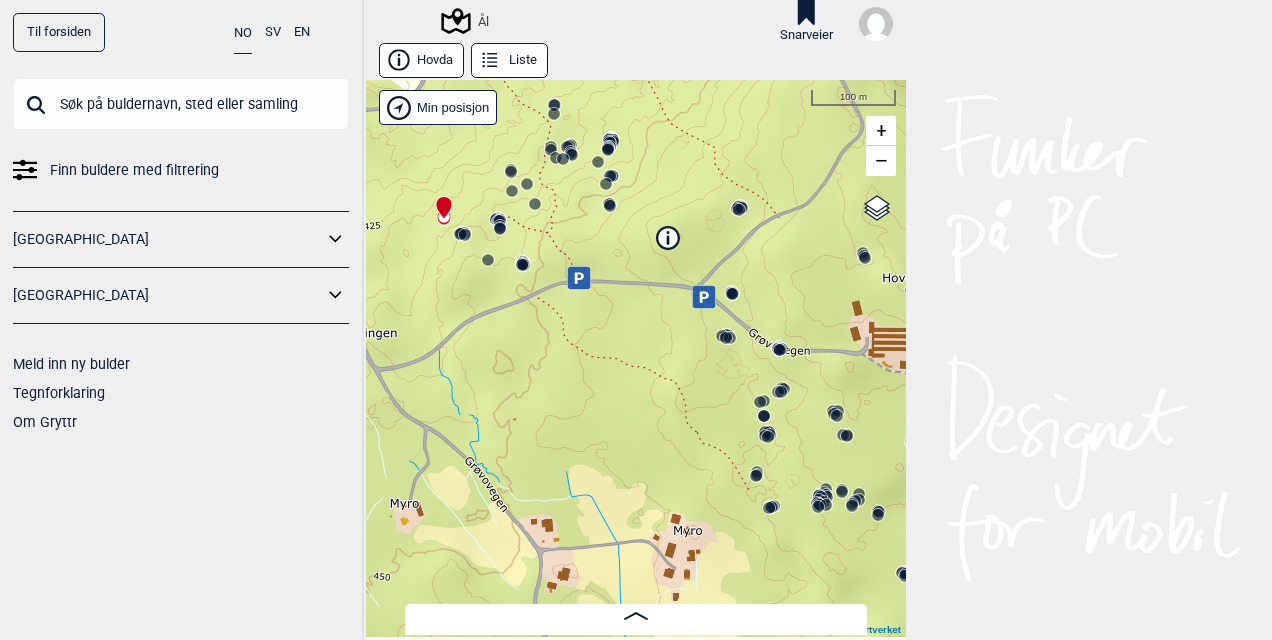 click 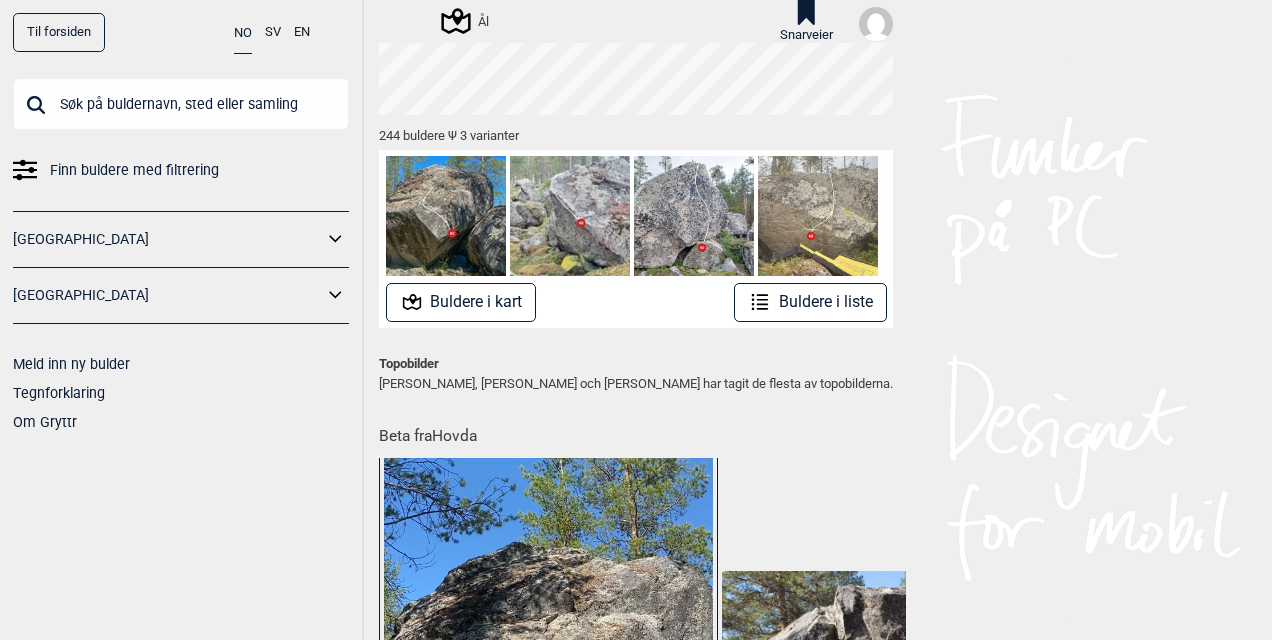 scroll, scrollTop: 0, scrollLeft: 0, axis: both 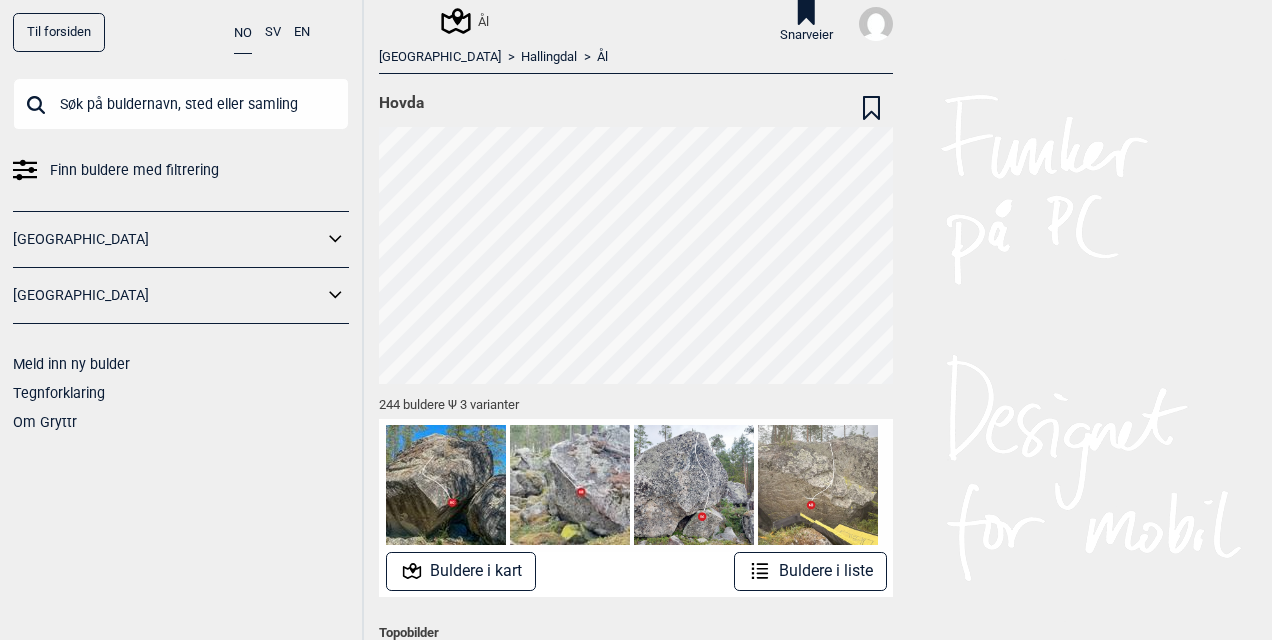 click on "Buldere i kart" at bounding box center [461, 571] 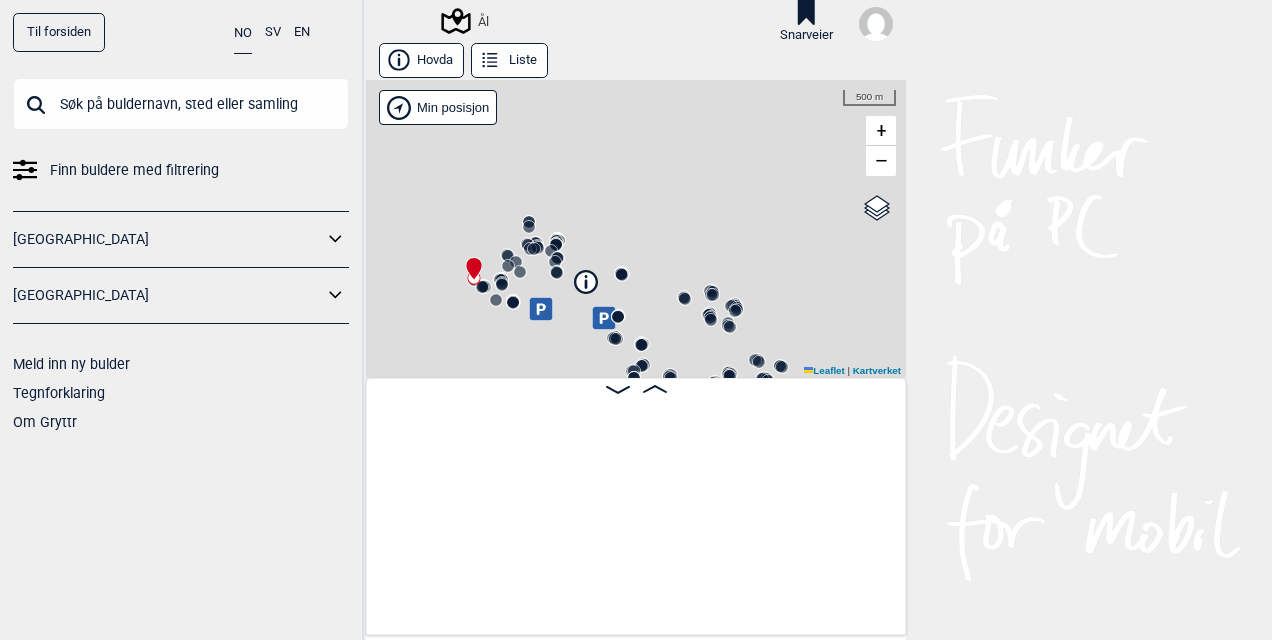 scroll, scrollTop: 0, scrollLeft: 156, axis: horizontal 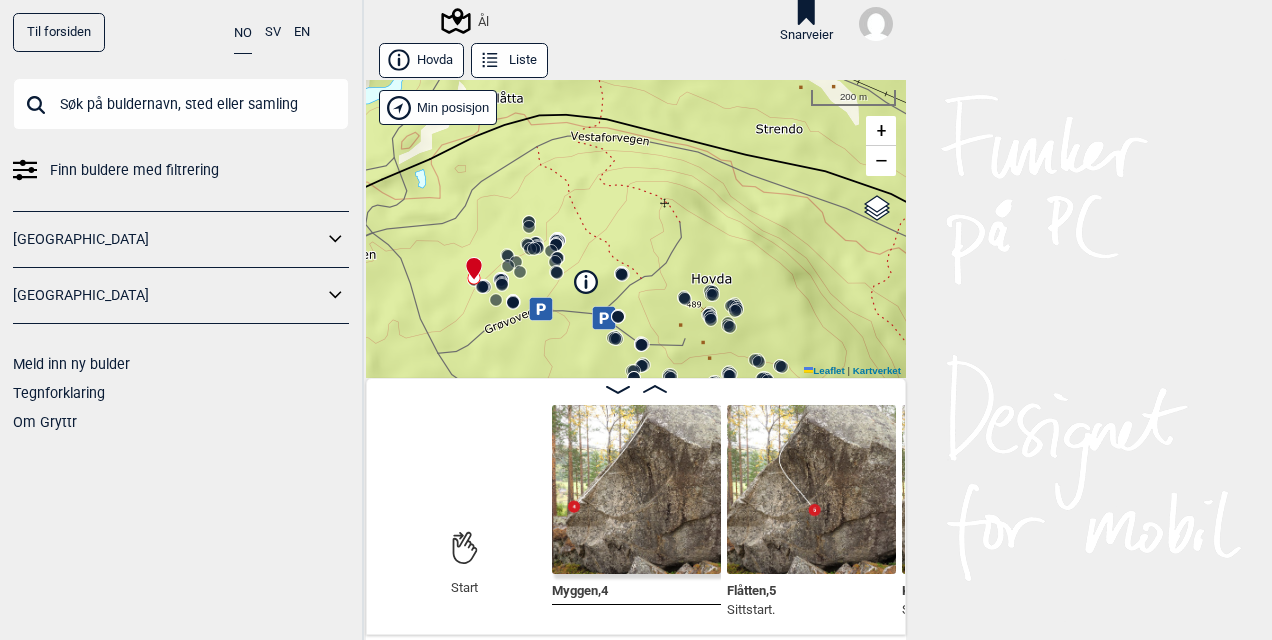click on "Til forsiden NO SV EN Finn buldere med filtrering [GEOGRAPHIC_DATA] [GEOGRAPHIC_DATA] Meld inn ny bulder Tegnforklaring Om Gryttr   Ål Snarveier Hovda   Liste
[GEOGRAPHIC_DATA]" at bounding box center (636, 320) 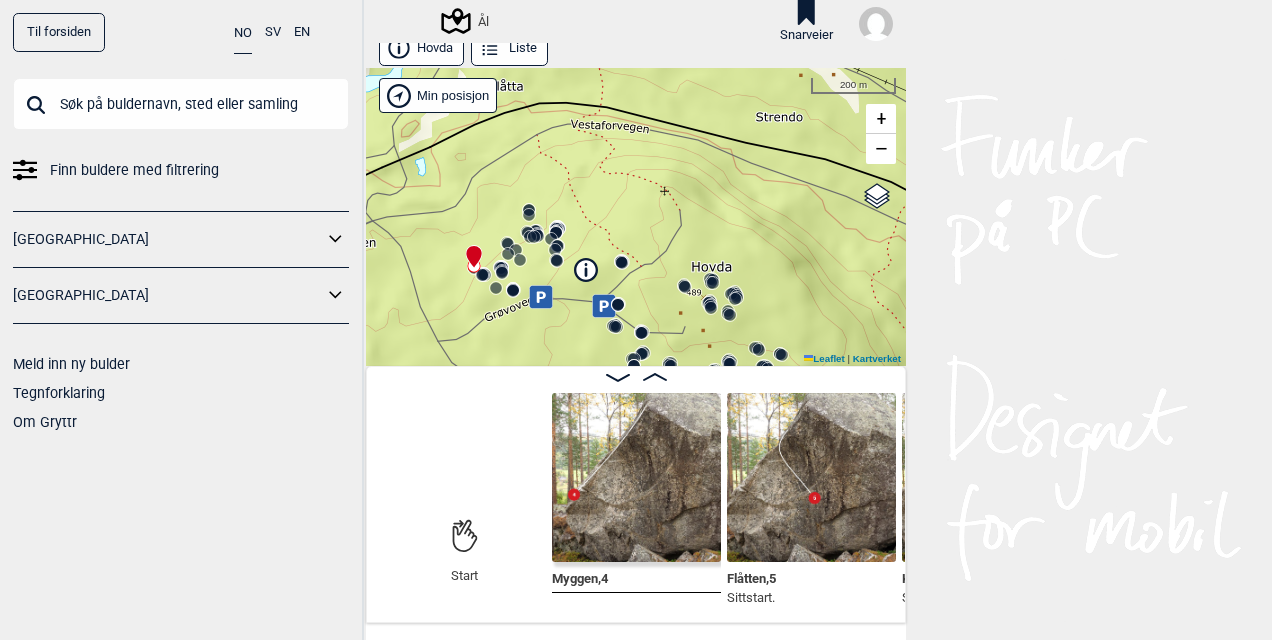 scroll, scrollTop: 0, scrollLeft: 0, axis: both 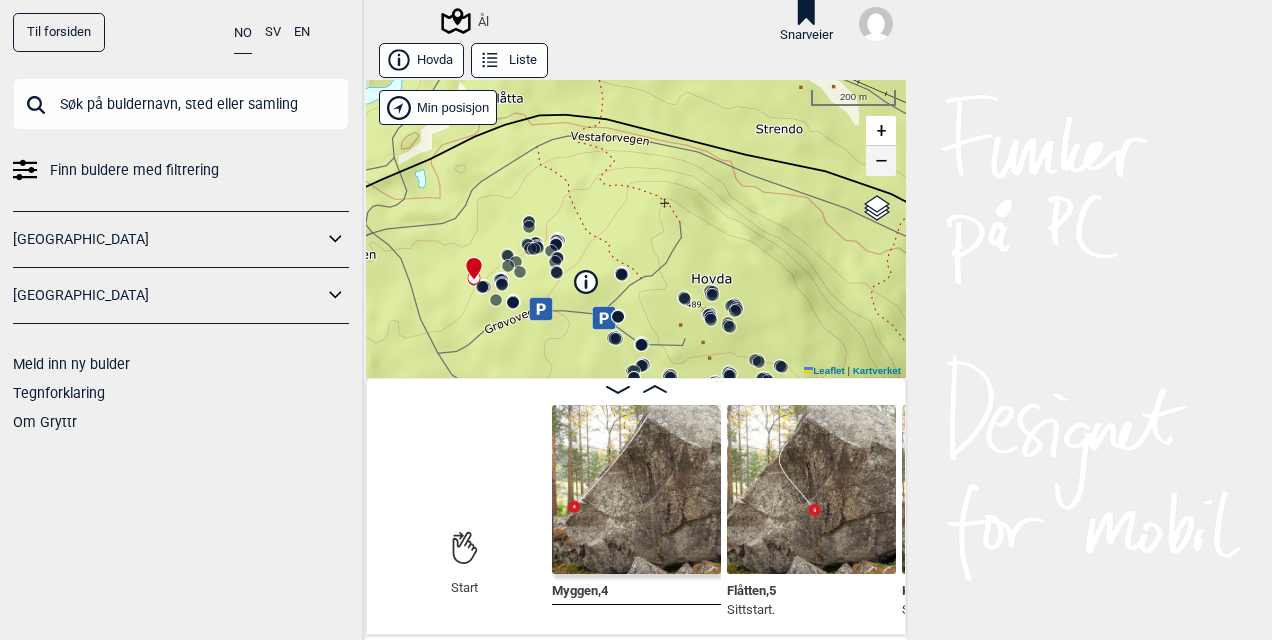 click on "−" at bounding box center (881, 161) 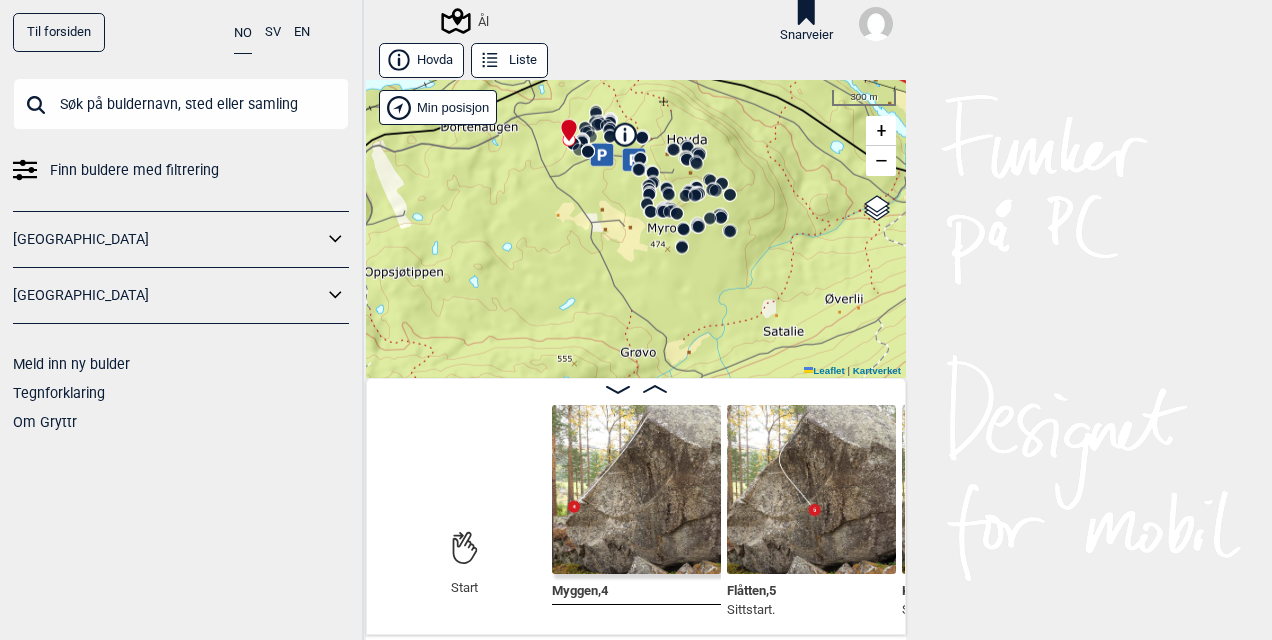 drag, startPoint x: 776, startPoint y: 320, endPoint x: 790, endPoint y: 141, distance: 179.54665 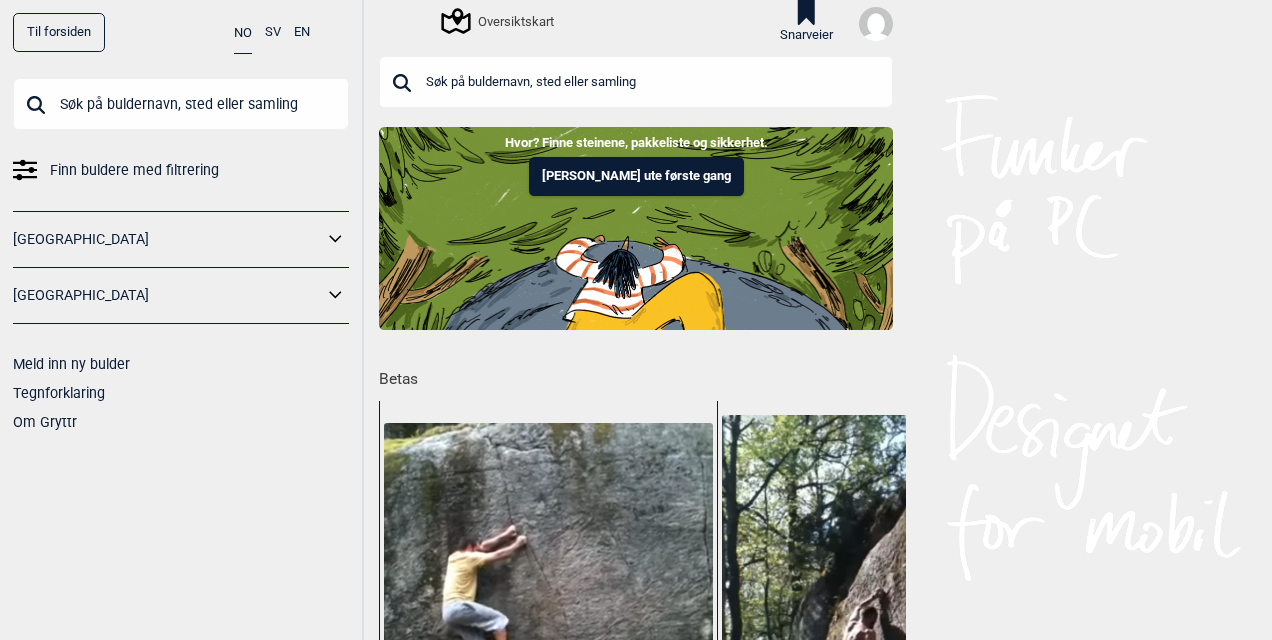 click on "Til forsiden NO SV EN Finn buldere med filtrering [GEOGRAPHIC_DATA] [GEOGRAPHIC_DATA] Meld inn ny bulder Tegnforklaring Om Gryttr" at bounding box center [182, 320] 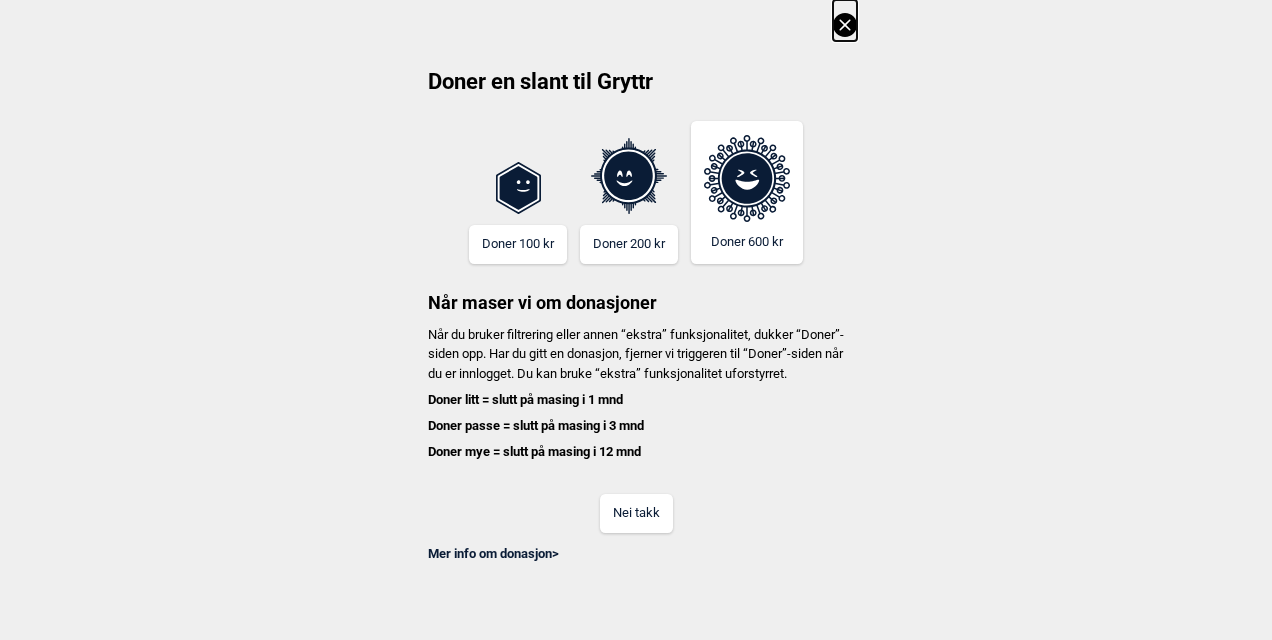 click on "Nei takk" at bounding box center (636, 513) 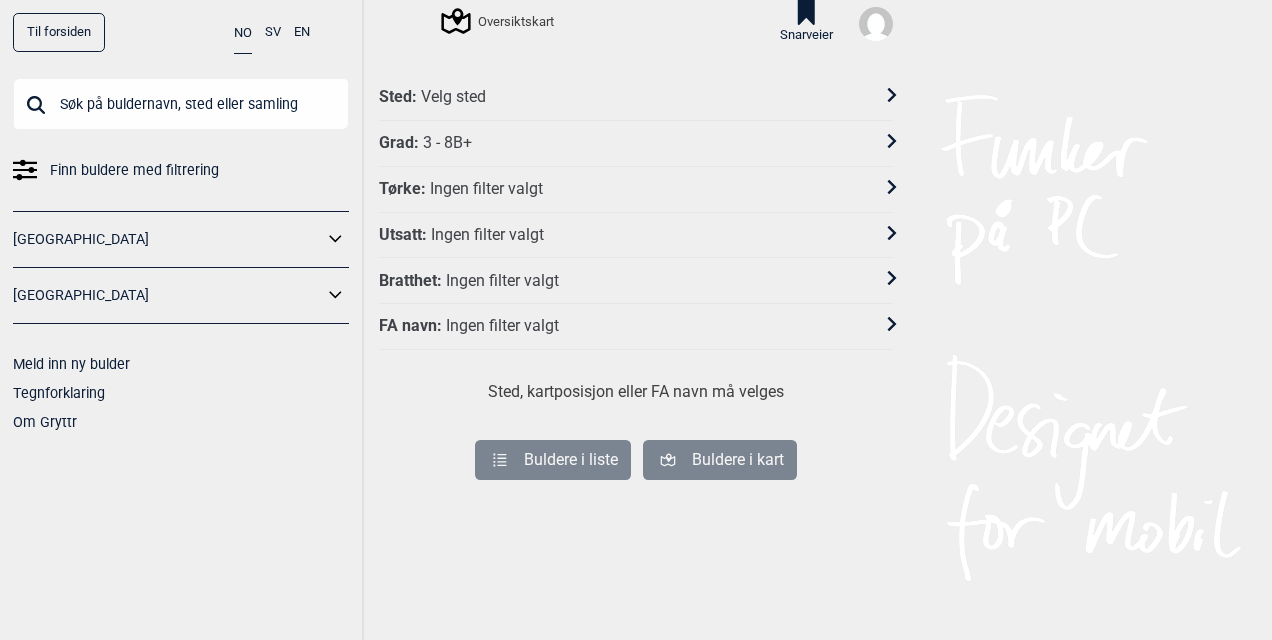 click on "Sted : Velg sted" at bounding box center (623, 97) 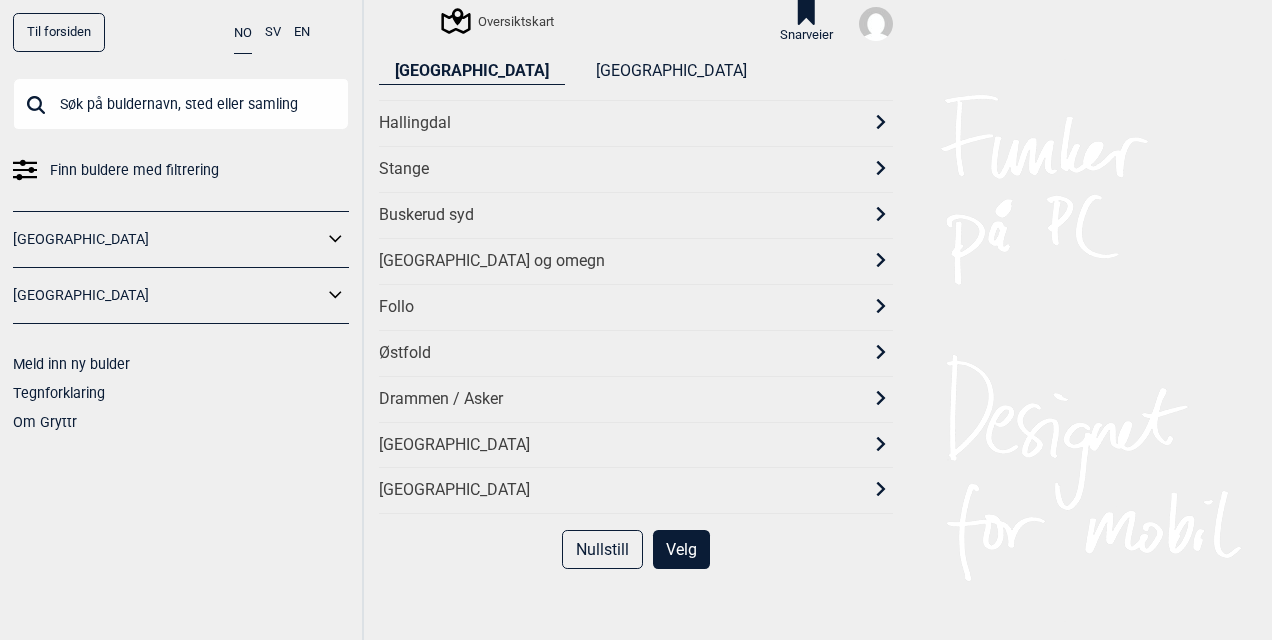 click on "Hallingdal" at bounding box center [618, 123] 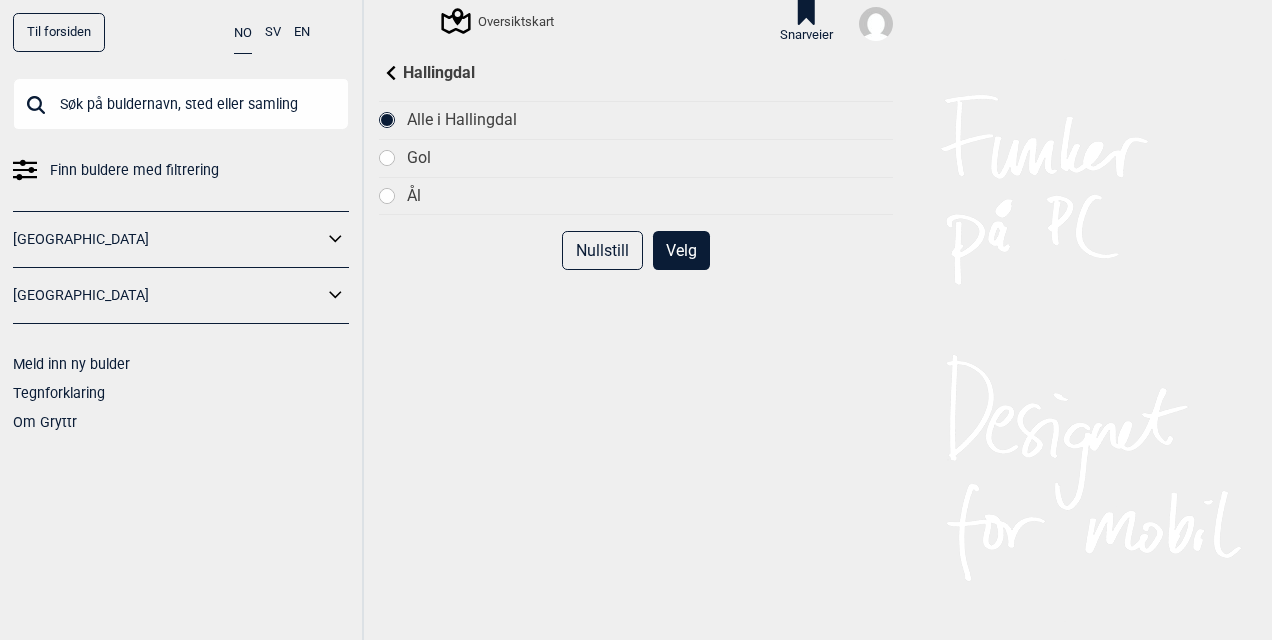 click on "Ål" at bounding box center (650, 196) 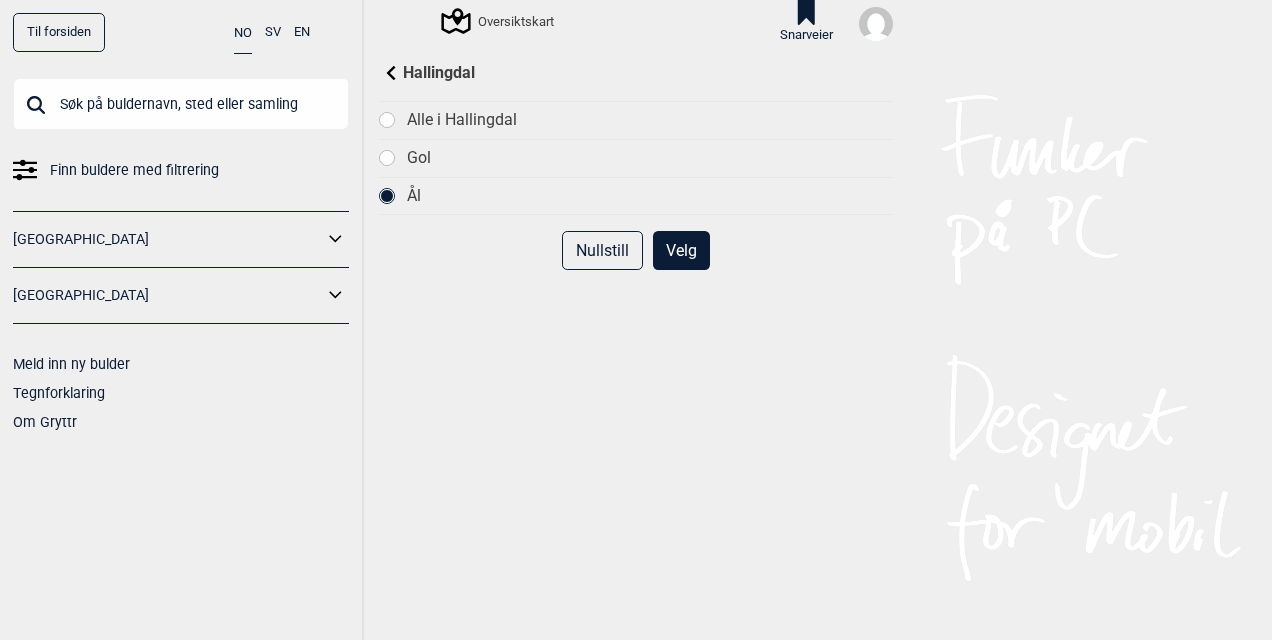 click on "Velg" at bounding box center [681, 250] 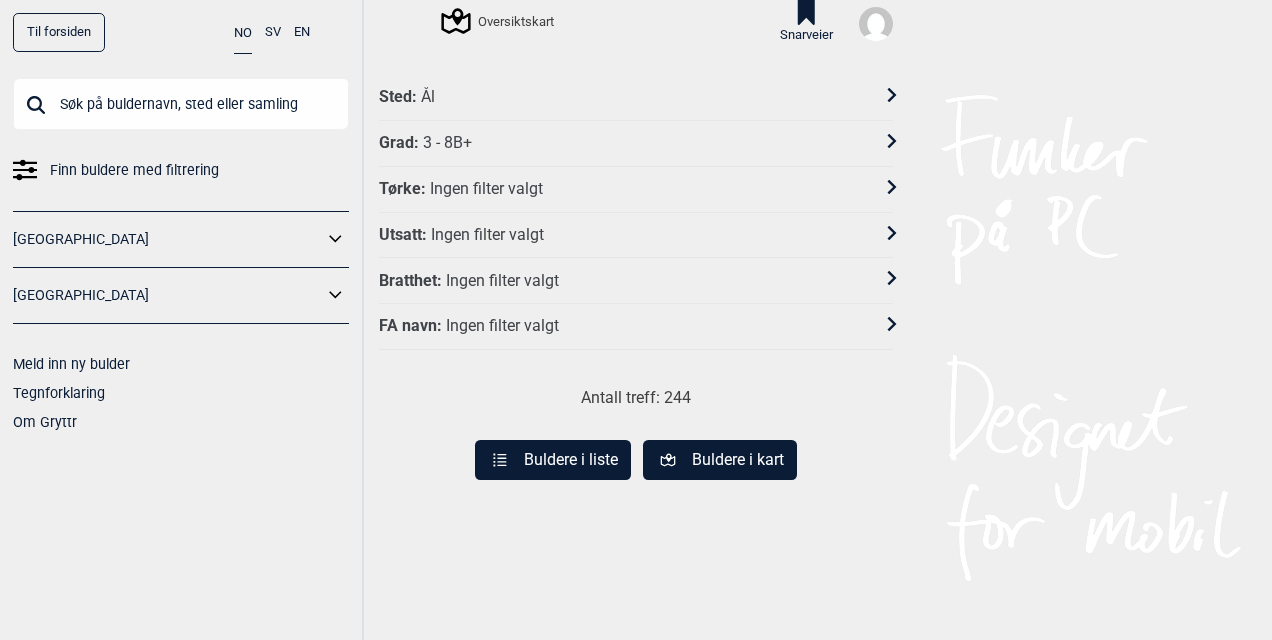 click on "Grad : 3 - 8B+" at bounding box center (636, 144) 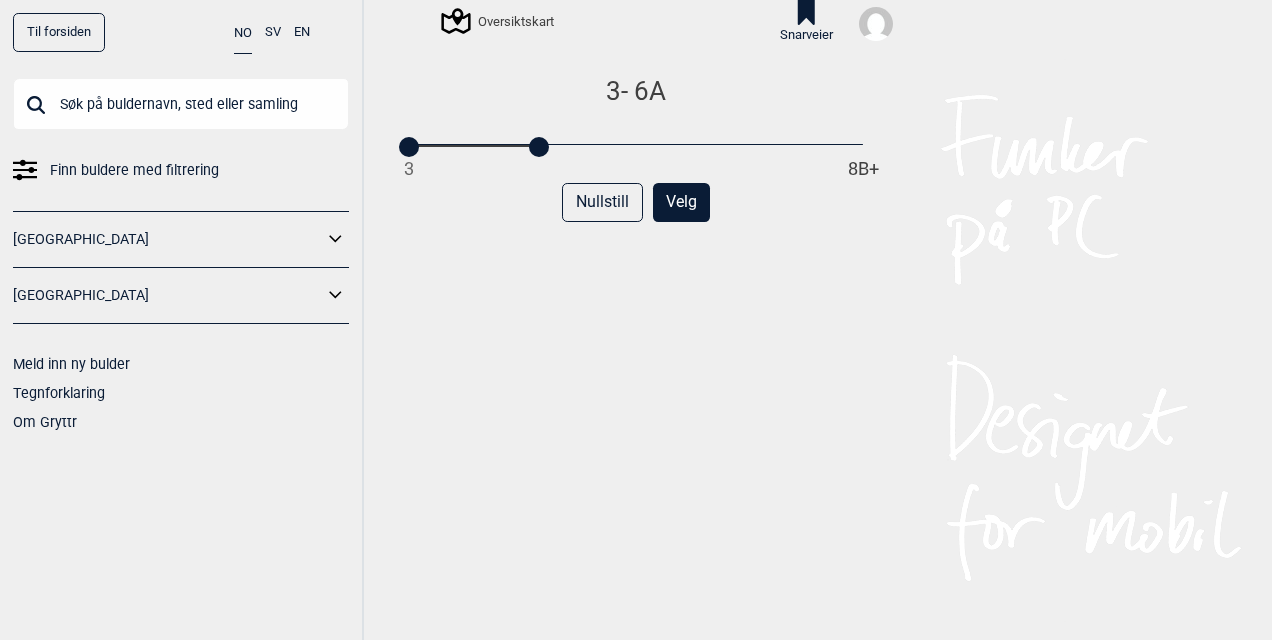 drag, startPoint x: 853, startPoint y: 146, endPoint x: 523, endPoint y: 140, distance: 330.05453 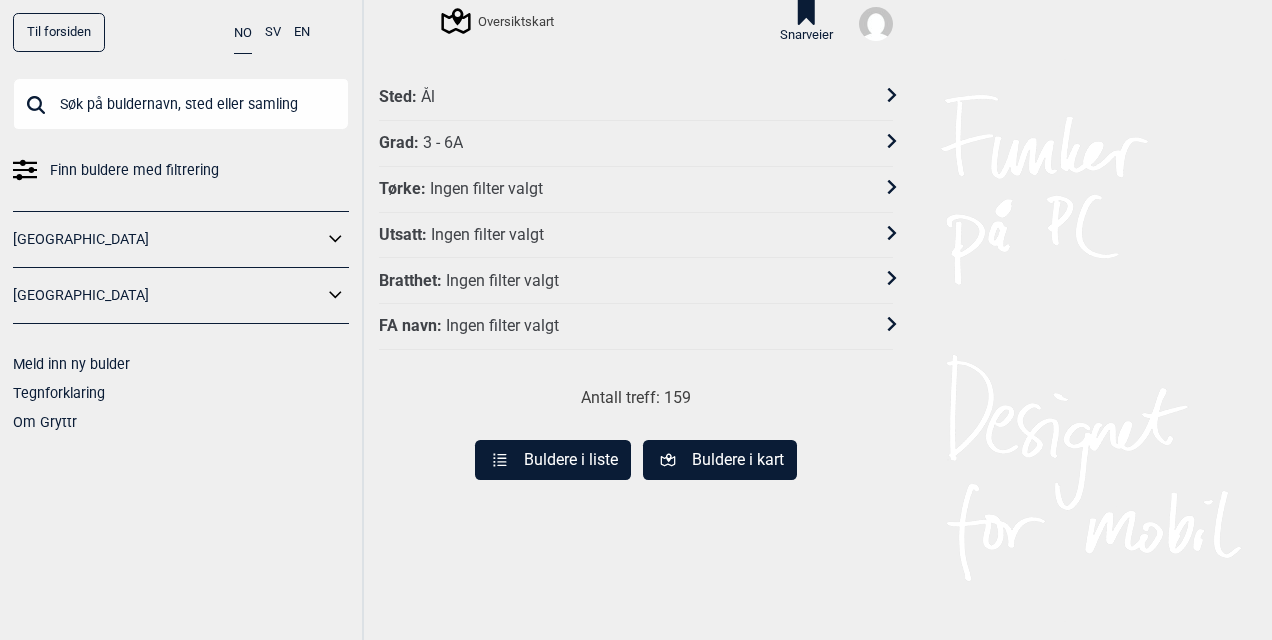 click on "Buldere i kart" at bounding box center [720, 460] 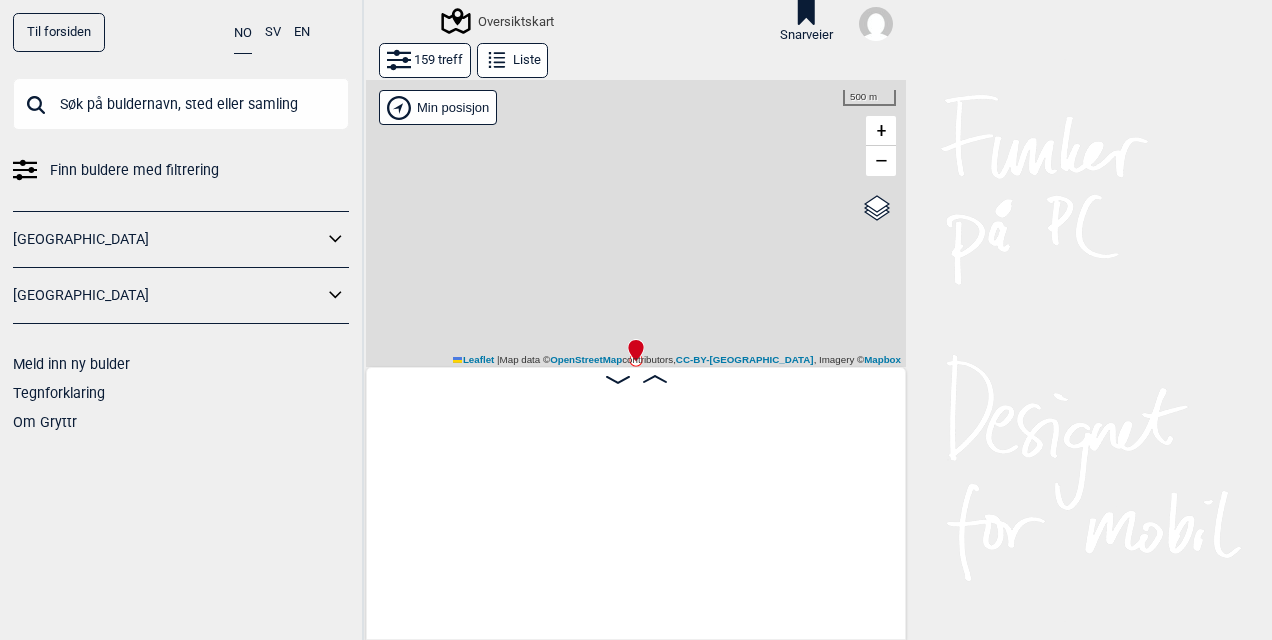 scroll, scrollTop: 0, scrollLeft: 156, axis: horizontal 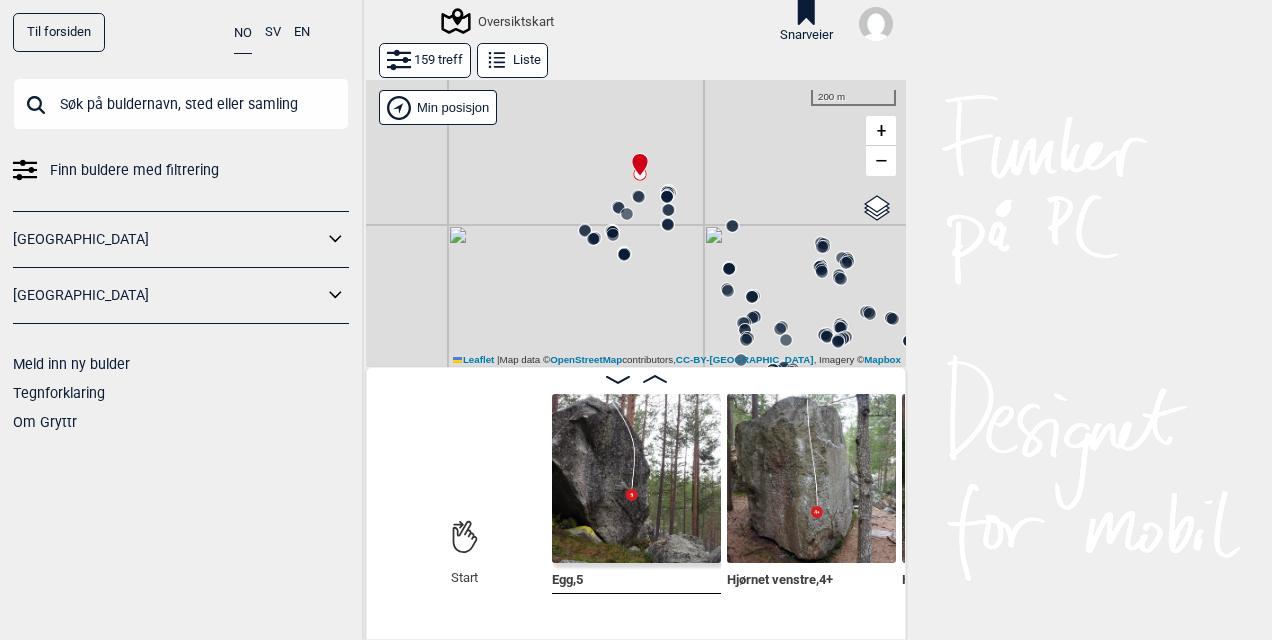 drag, startPoint x: 696, startPoint y: 302, endPoint x: 700, endPoint y: 116, distance: 186.043 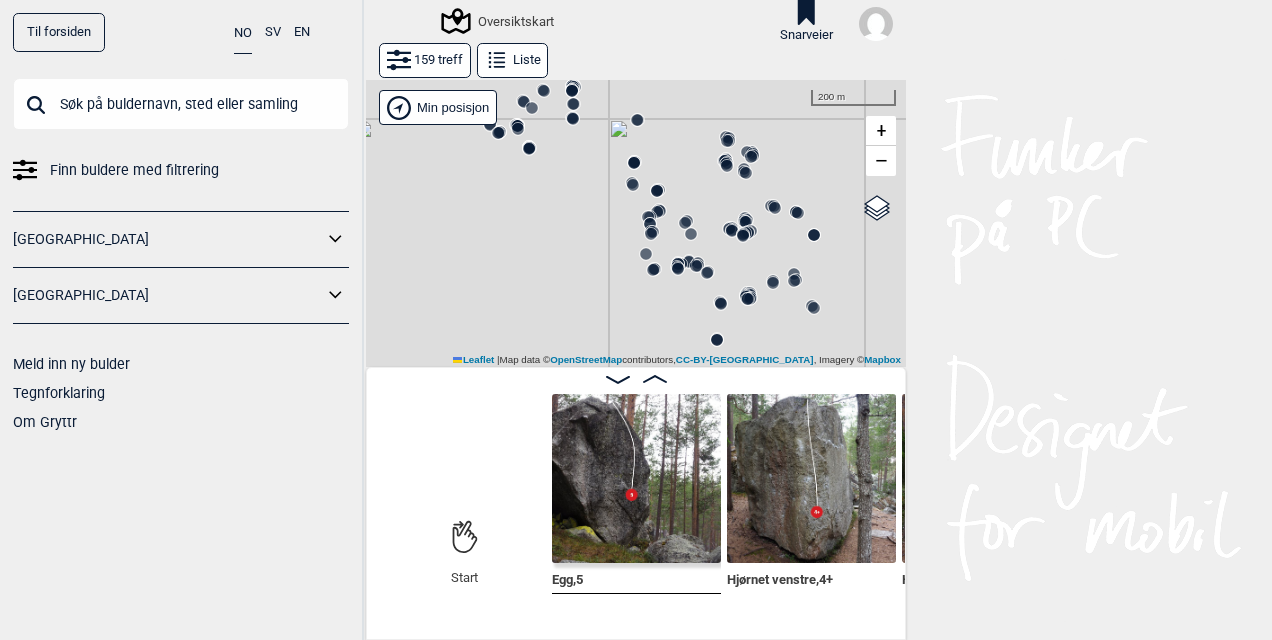 drag, startPoint x: 689, startPoint y: 326, endPoint x: 594, endPoint y: 220, distance: 142.34114 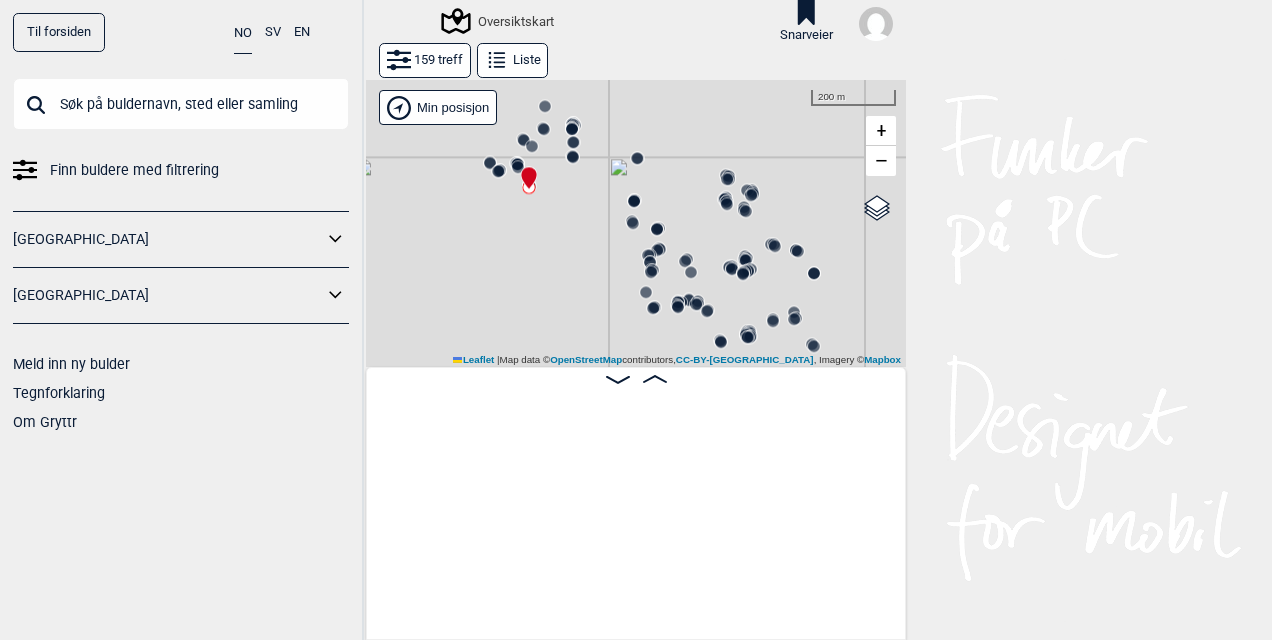 scroll, scrollTop: 0, scrollLeft: 8974, axis: horizontal 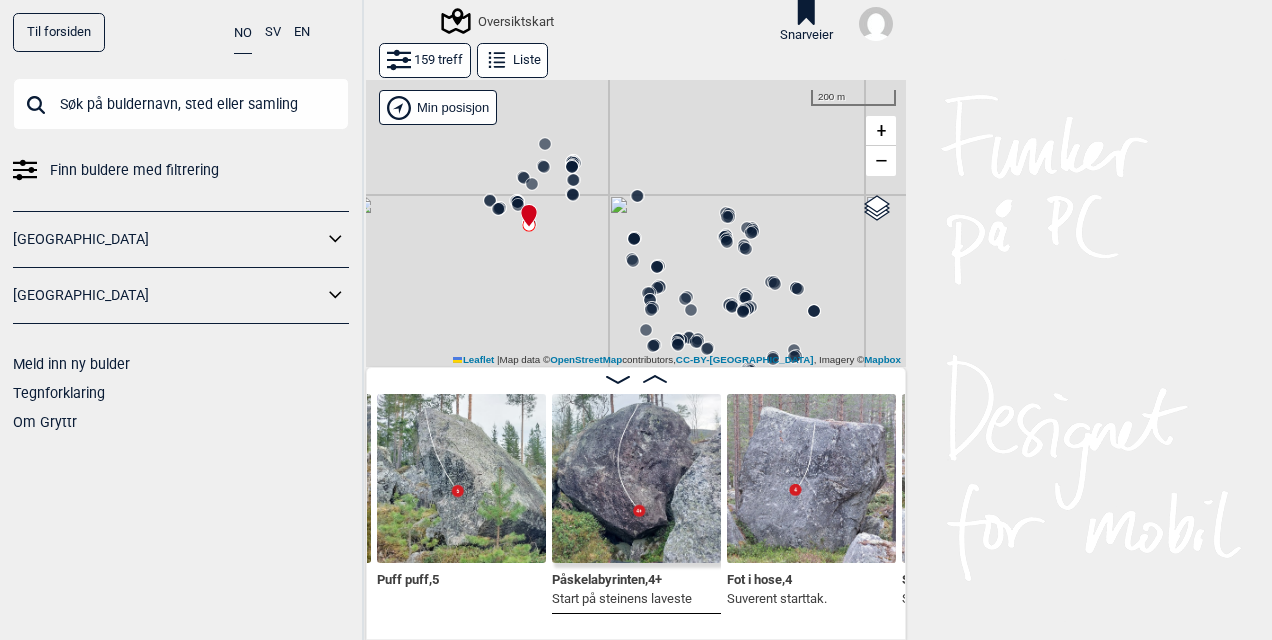 click 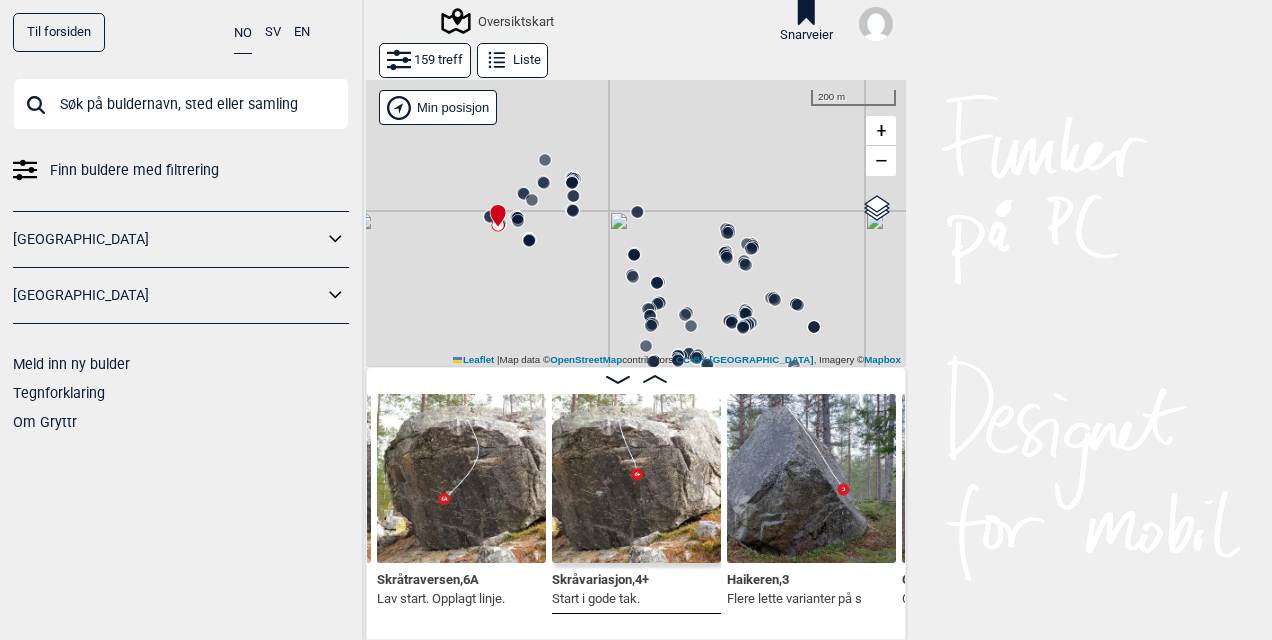 click 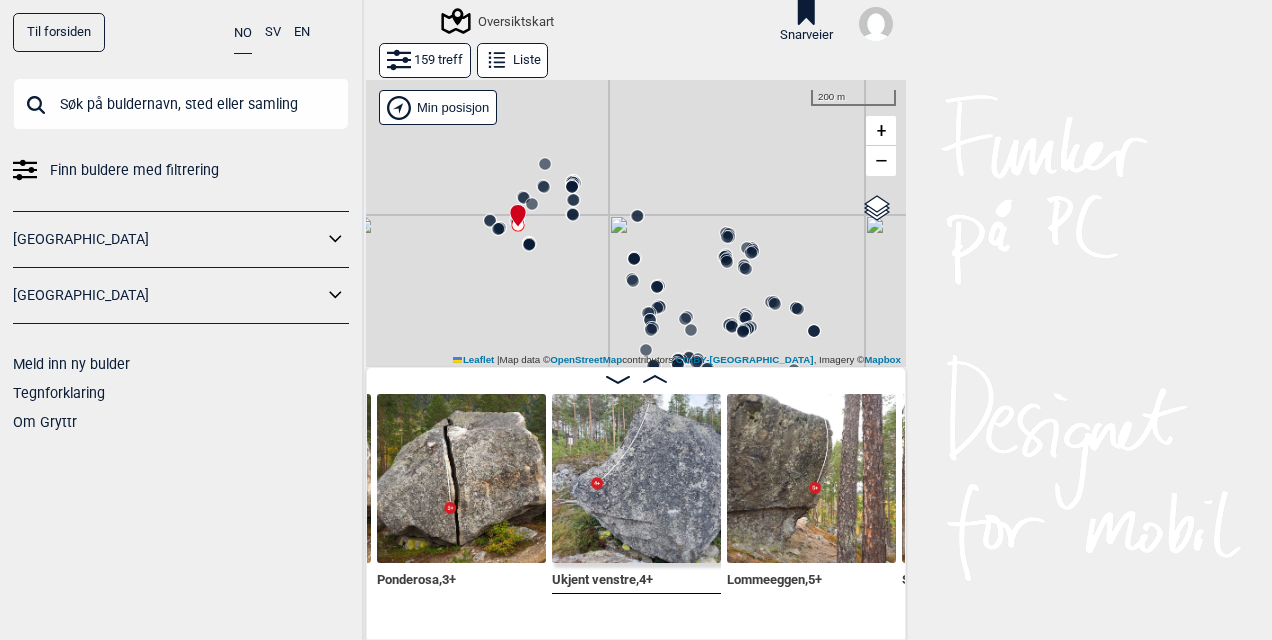 click 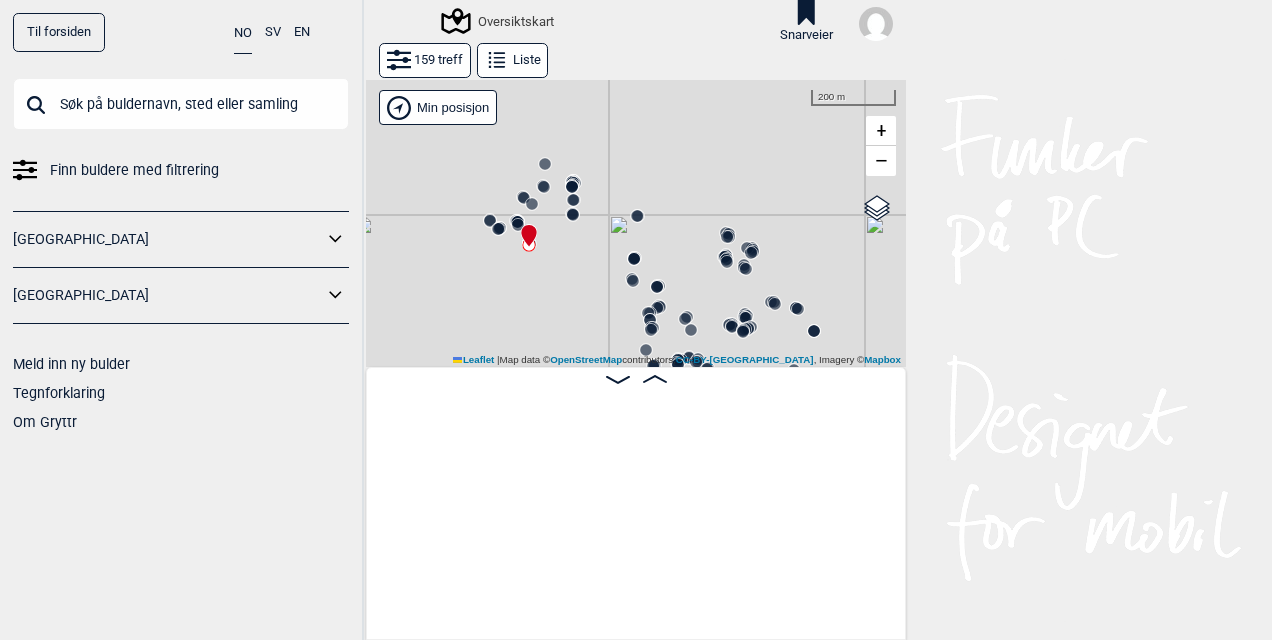 scroll, scrollTop: 0, scrollLeft: 9028, axis: horizontal 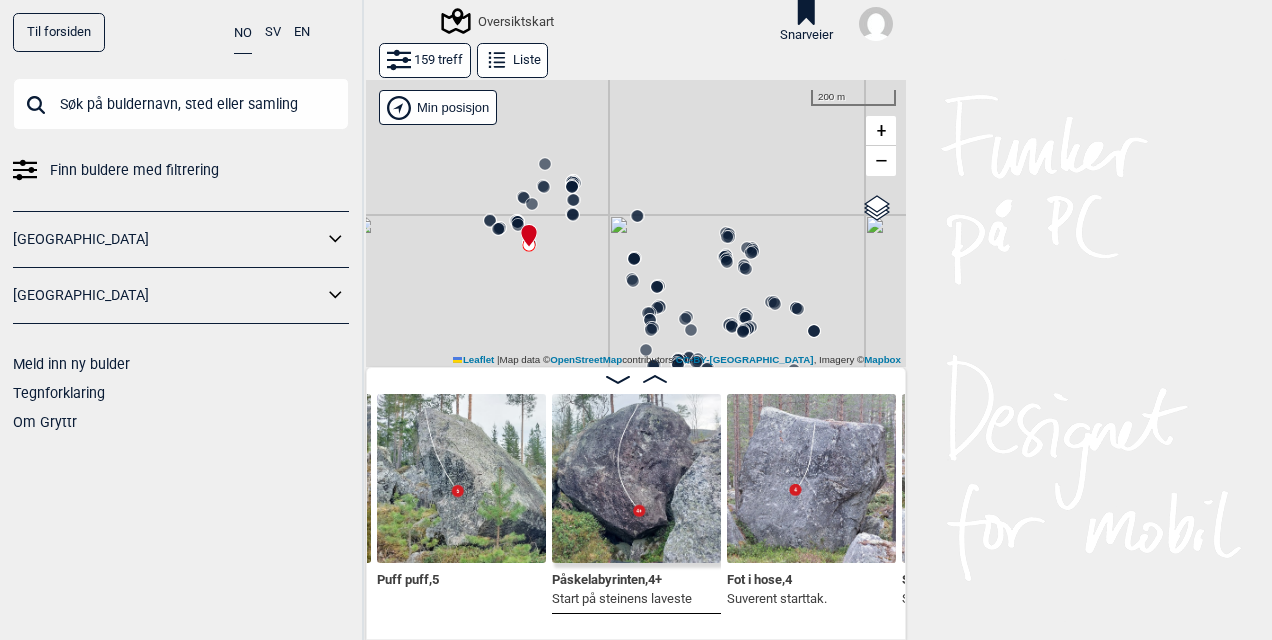 click 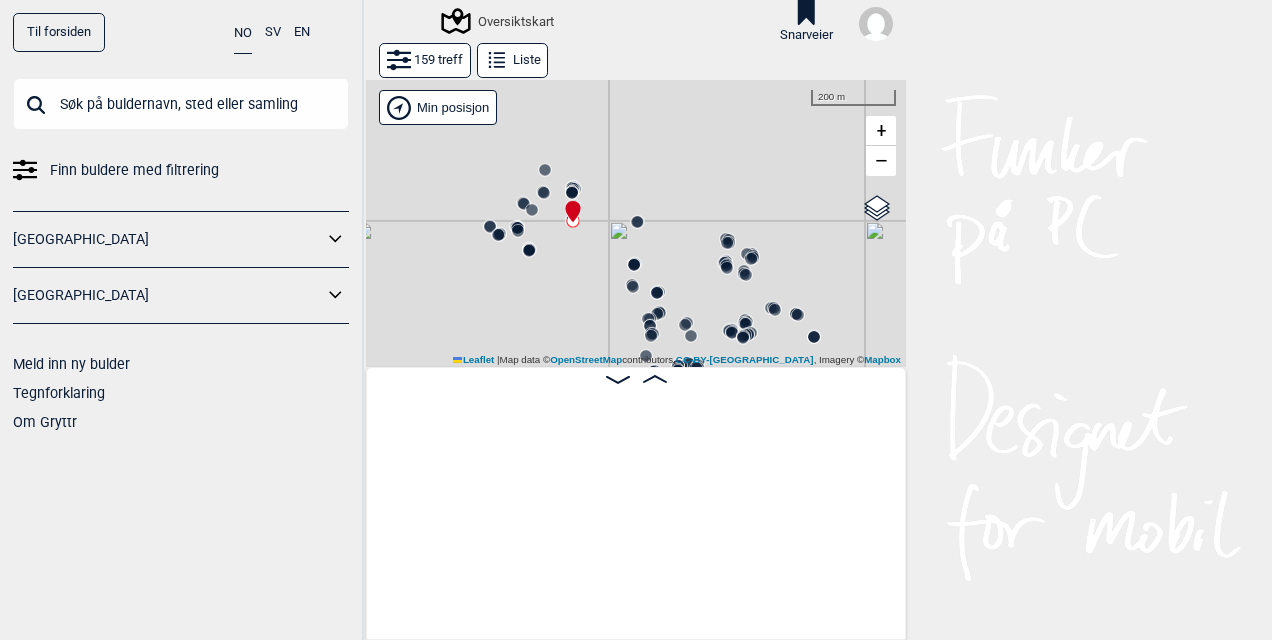 scroll, scrollTop: 0, scrollLeft: 4073, axis: horizontal 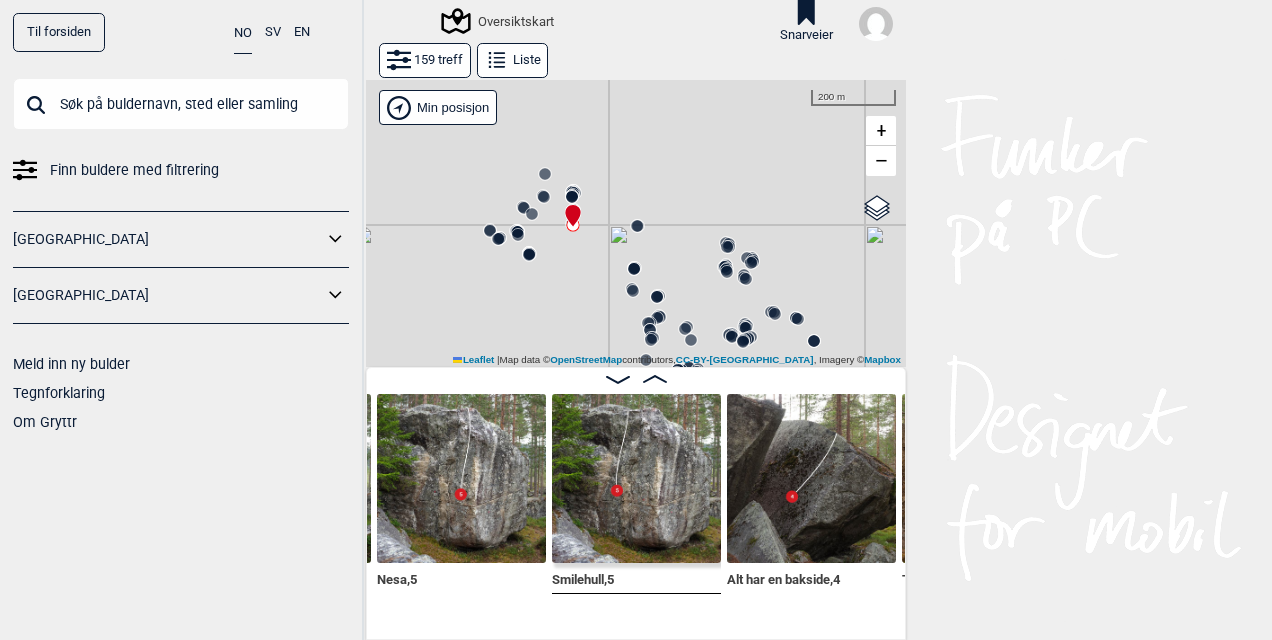 click 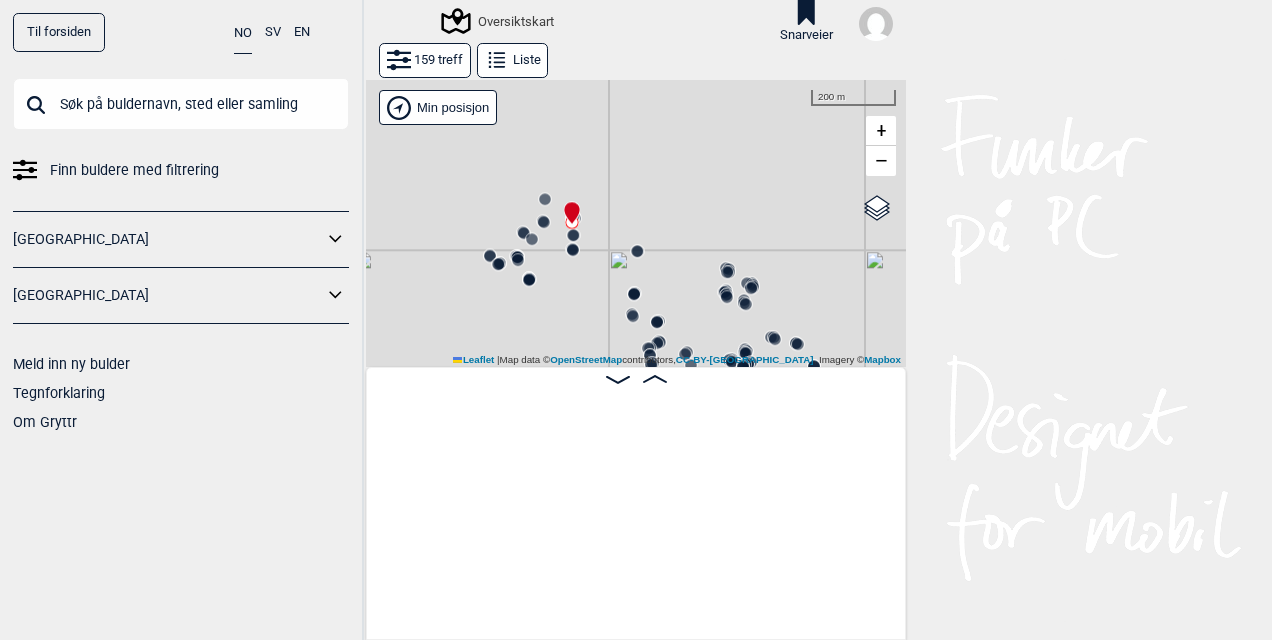 scroll, scrollTop: 0, scrollLeft: 2721, axis: horizontal 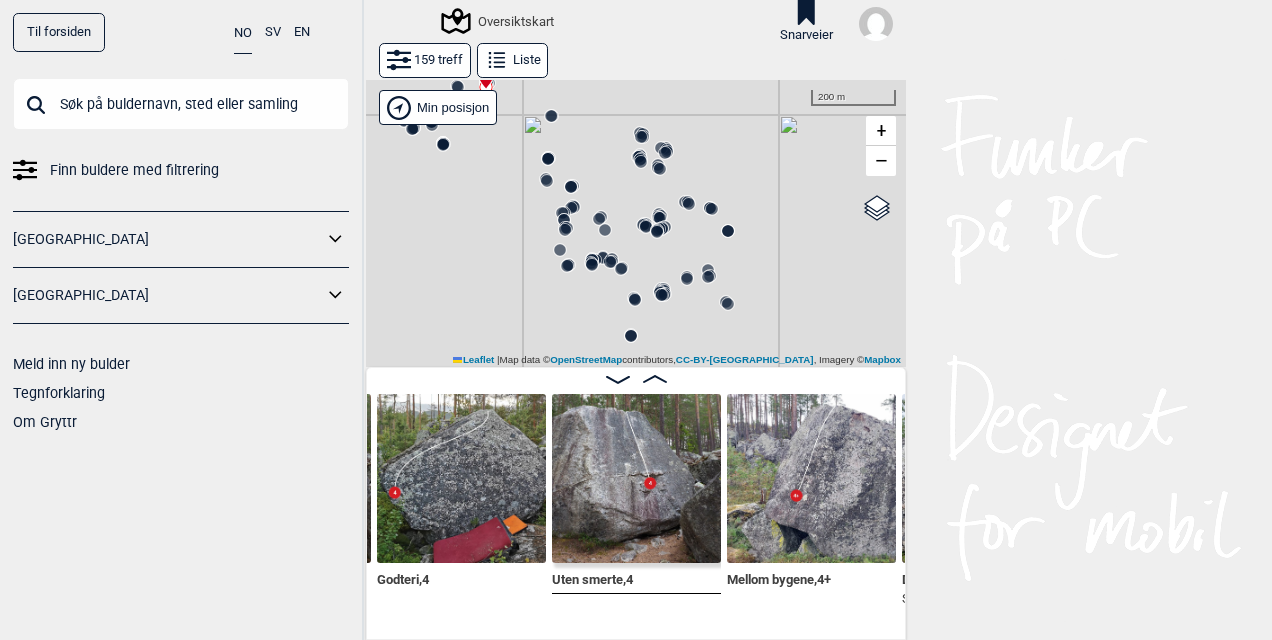 drag, startPoint x: 578, startPoint y: 305, endPoint x: 492, endPoint y: 167, distance: 162.6038 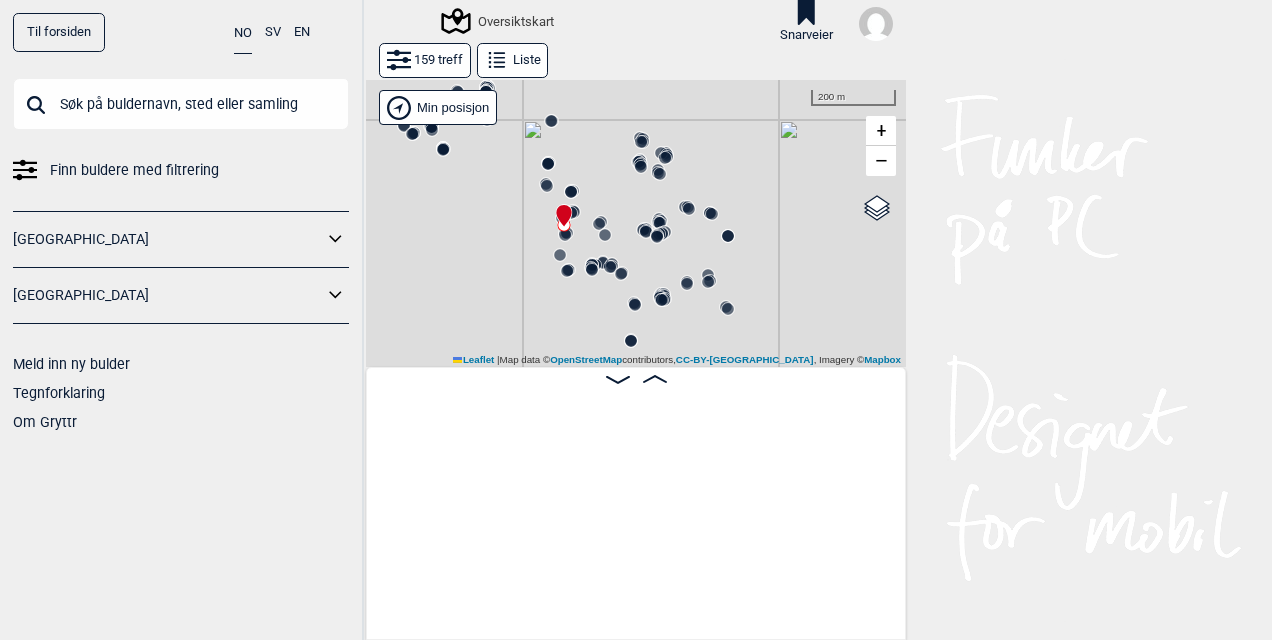 scroll, scrollTop: 0, scrollLeft: 16892, axis: horizontal 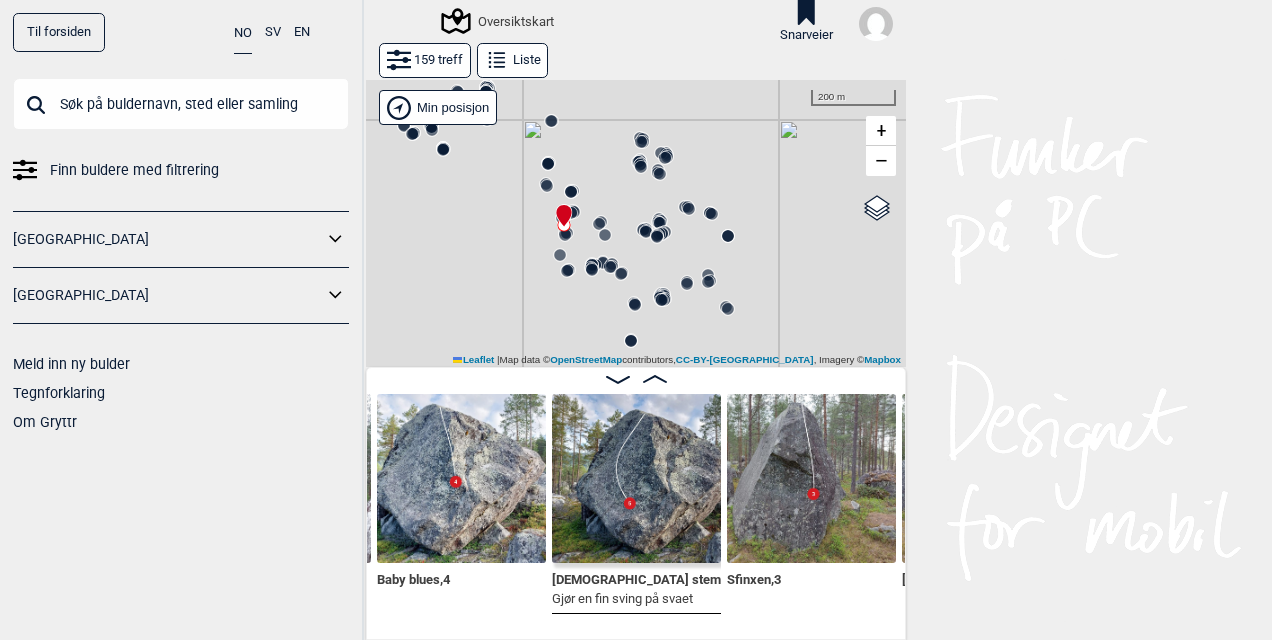 click 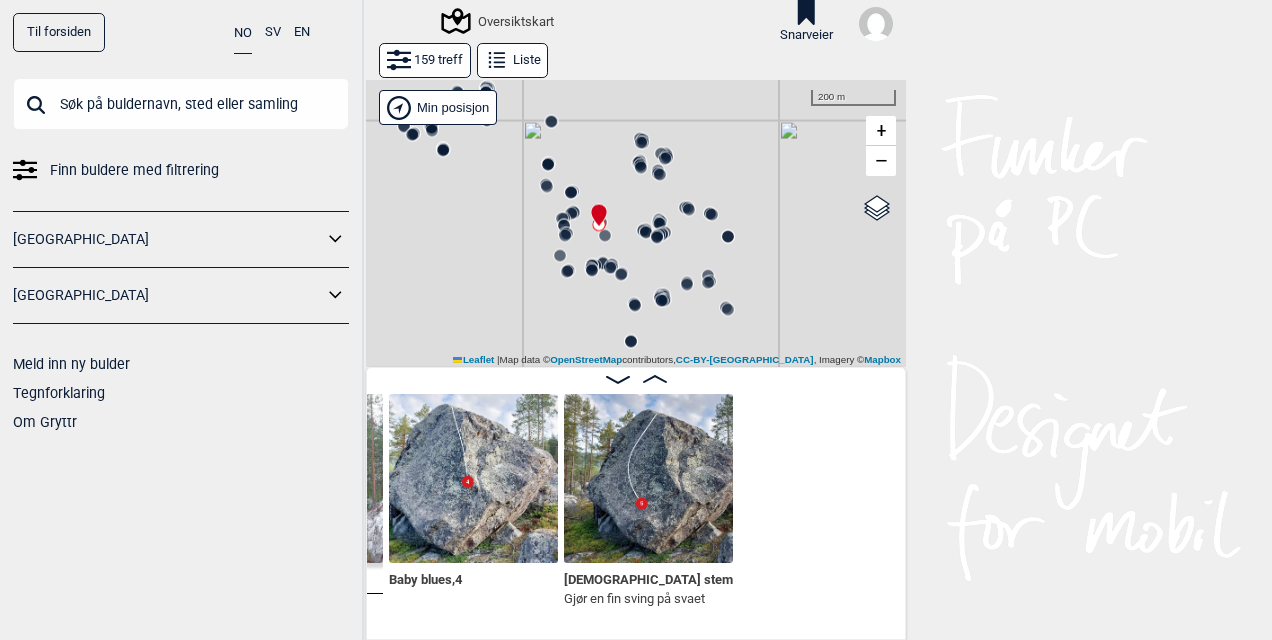 scroll, scrollTop: 0, scrollLeft: 16554, axis: horizontal 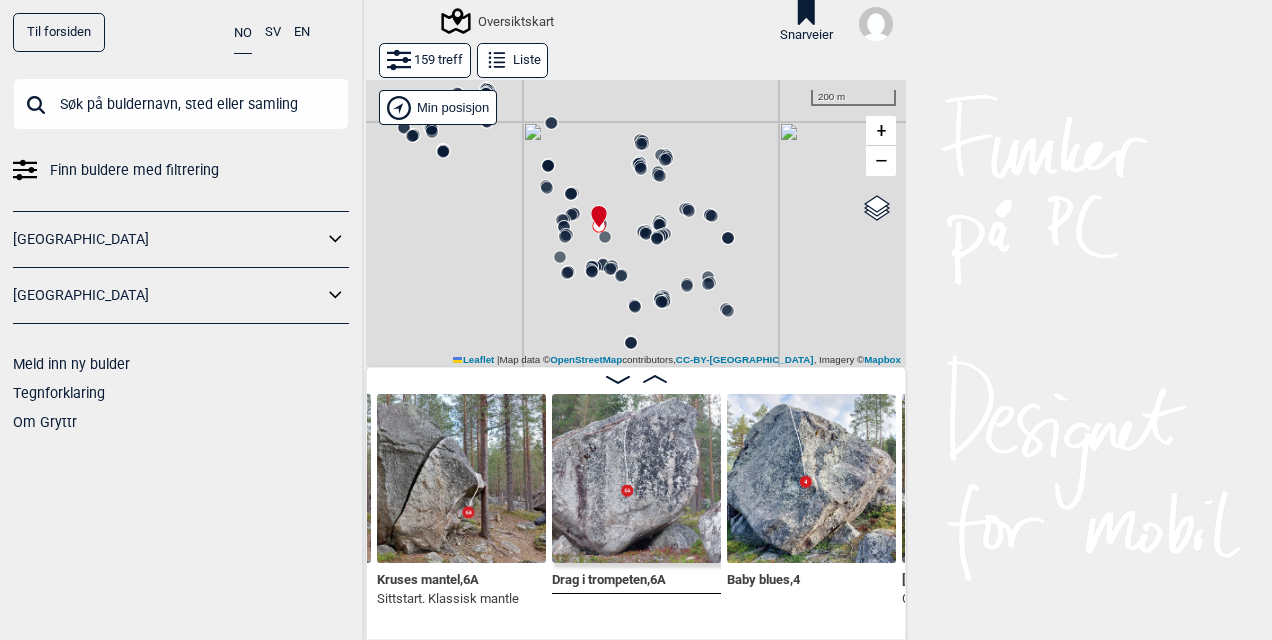 click 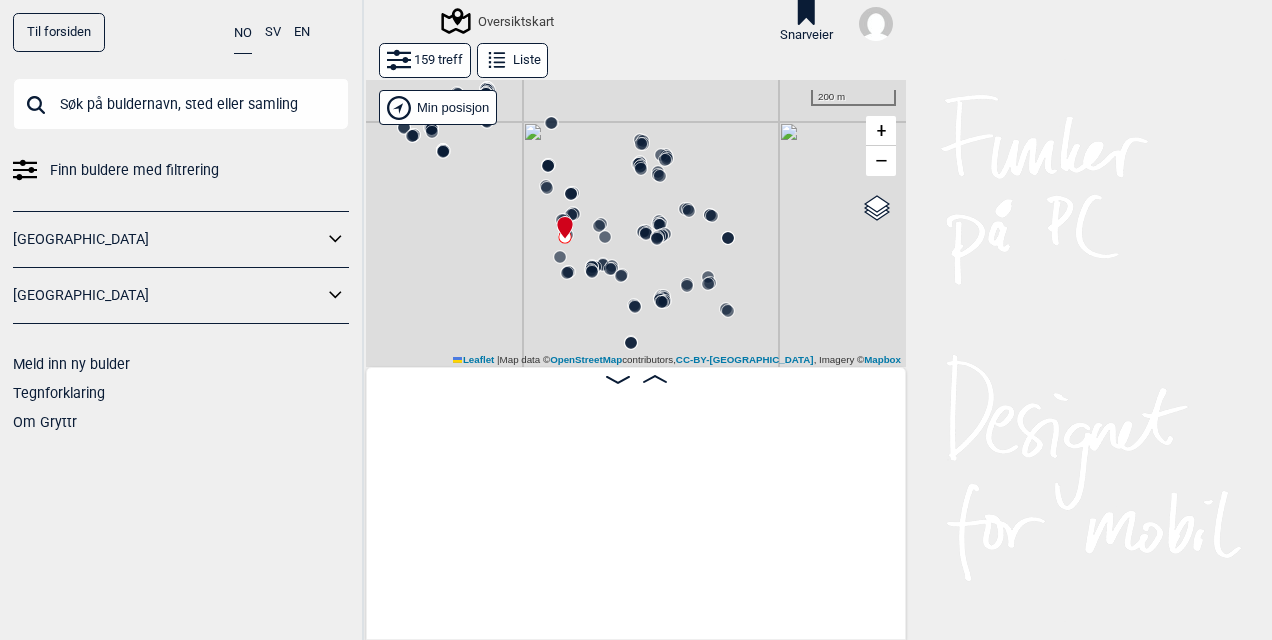 scroll, scrollTop: 0, scrollLeft: 19131, axis: horizontal 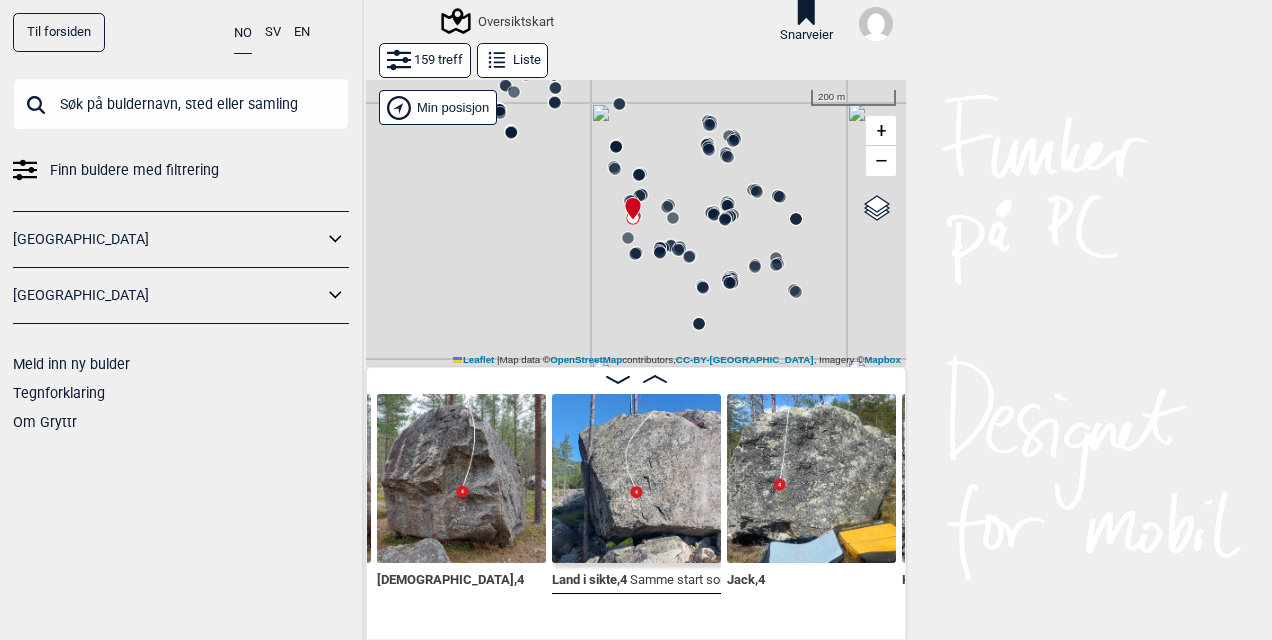 drag, startPoint x: 554, startPoint y: 237, endPoint x: 620, endPoint y: 220, distance: 68.154236 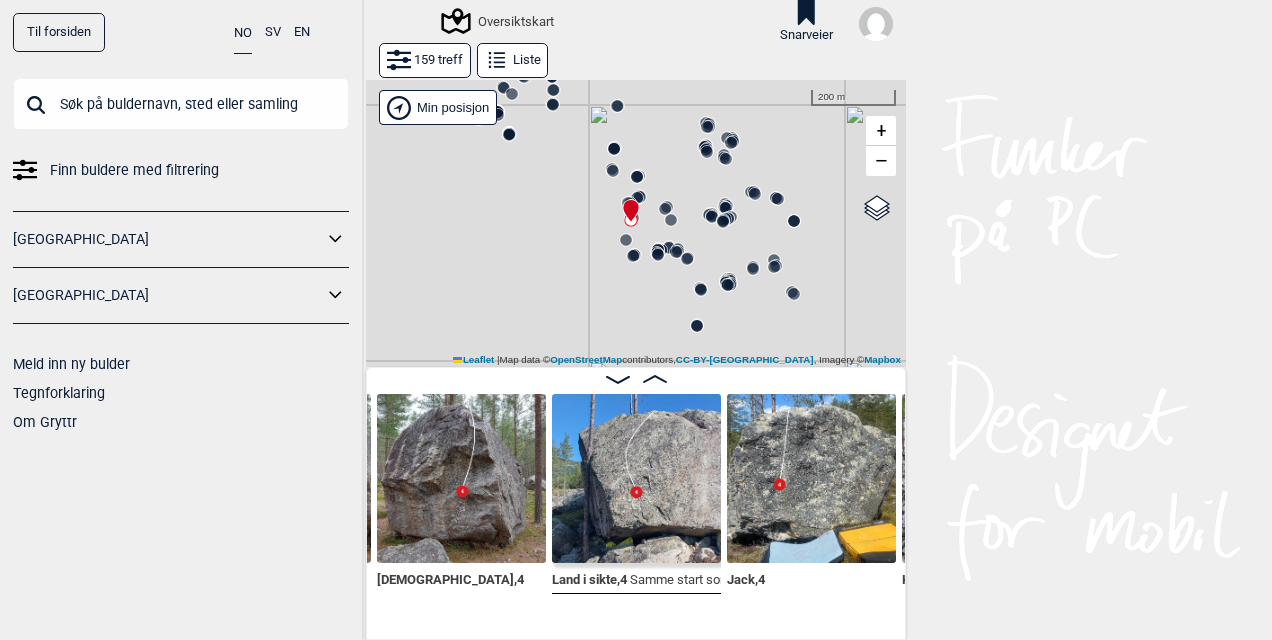 click 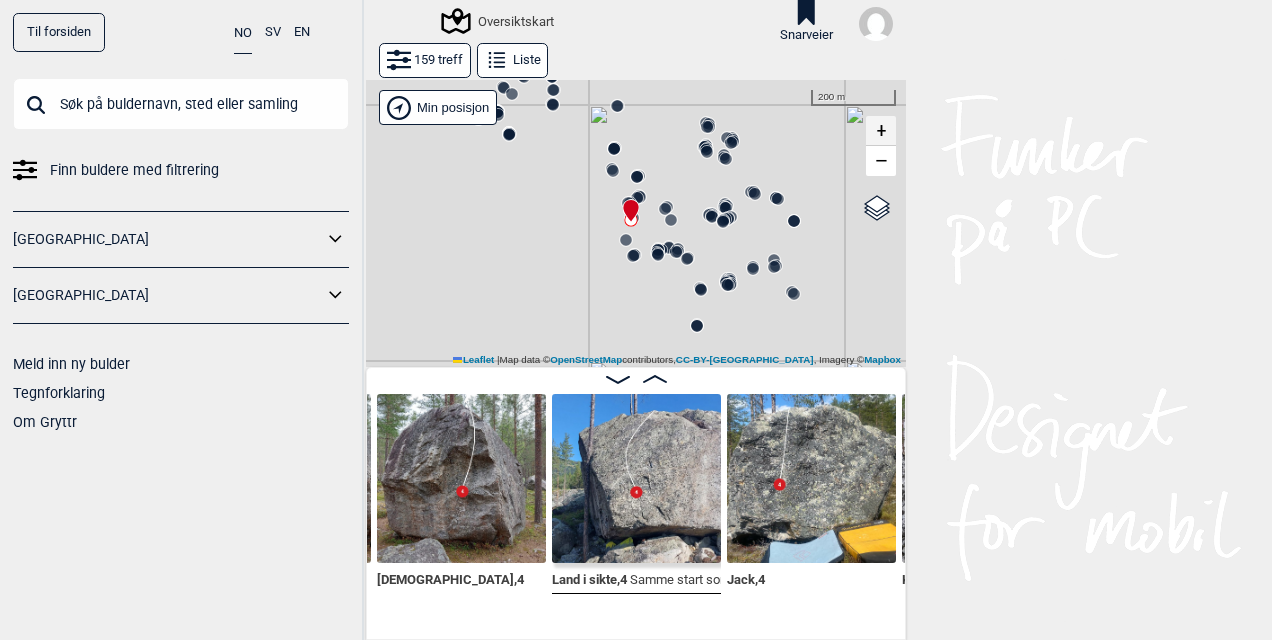 click on "+" at bounding box center (881, 131) 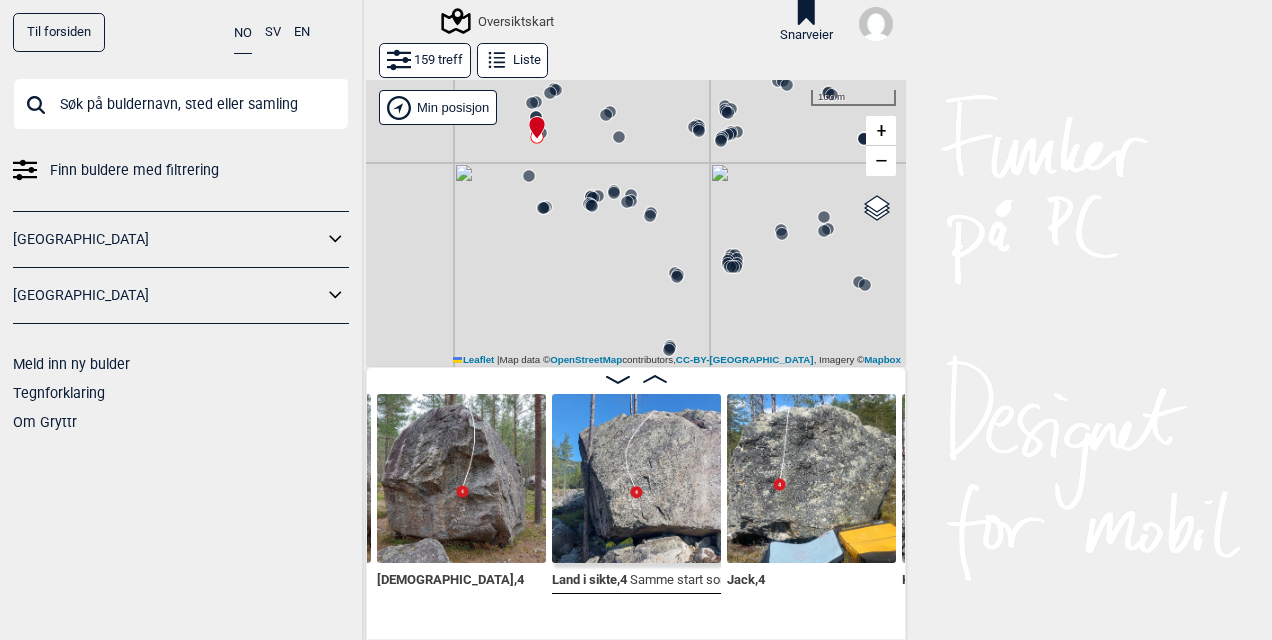 drag, startPoint x: 654, startPoint y: 138, endPoint x: 566, endPoint y: 195, distance: 104.84751 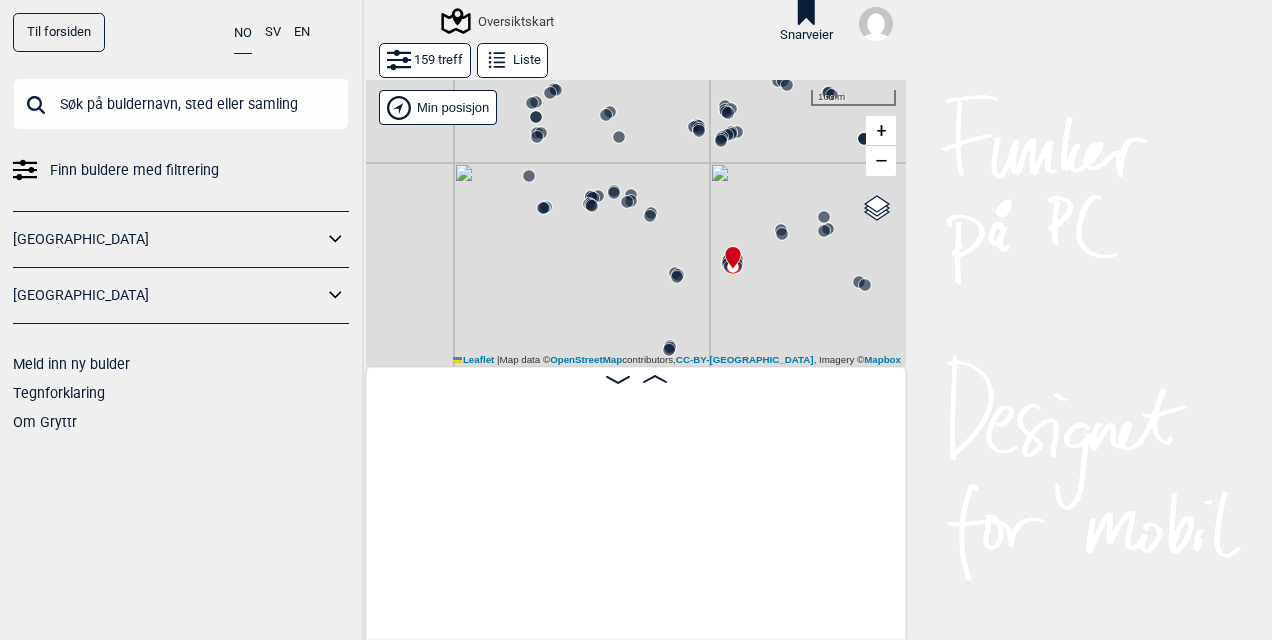 scroll, scrollTop: 0, scrollLeft: 25752, axis: horizontal 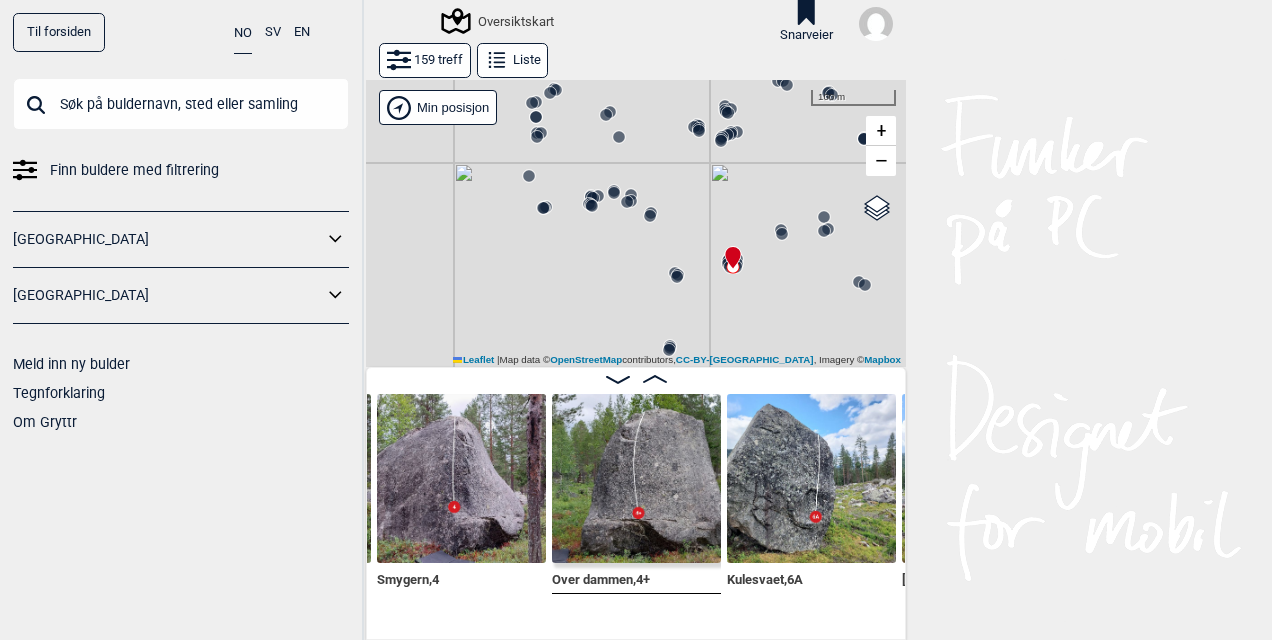 click 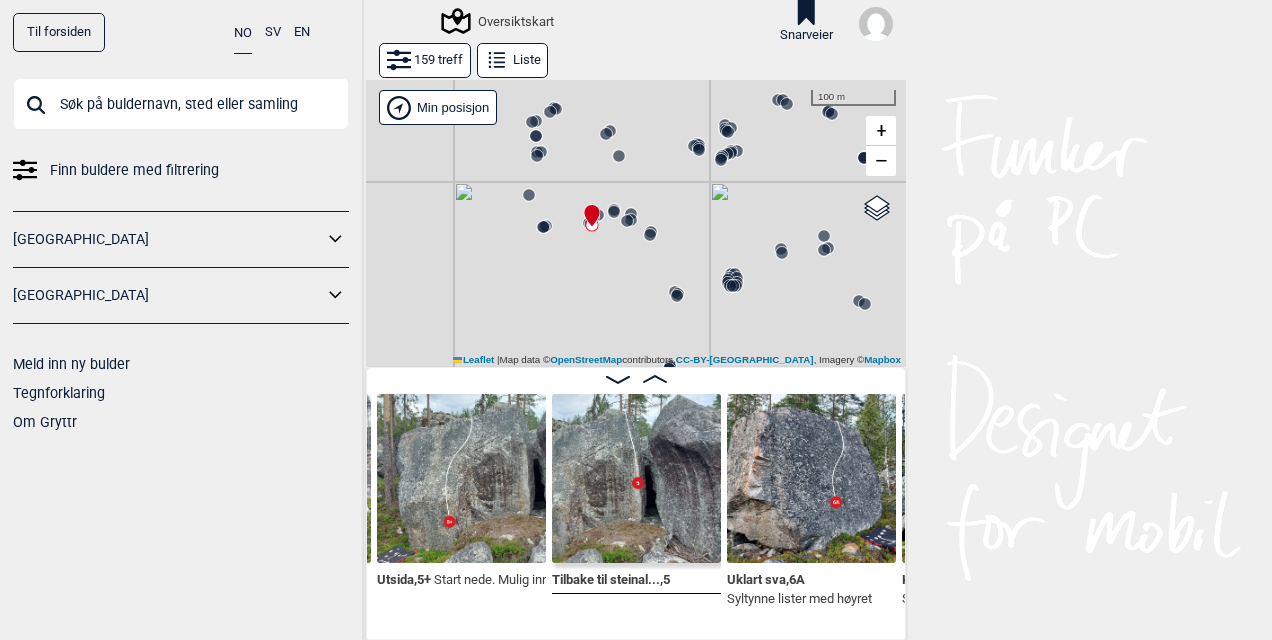 drag, startPoint x: 754, startPoint y: 574, endPoint x: 590, endPoint y: 303, distance: 316.76016 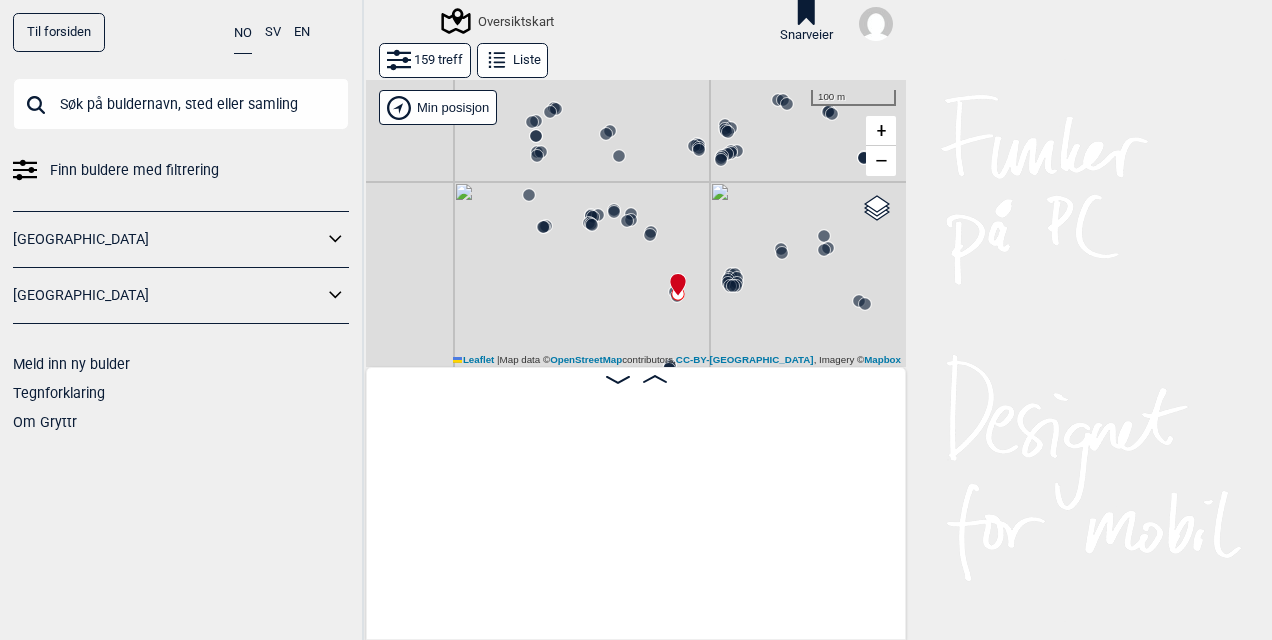 scroll, scrollTop: 0, scrollLeft: 26438, axis: horizontal 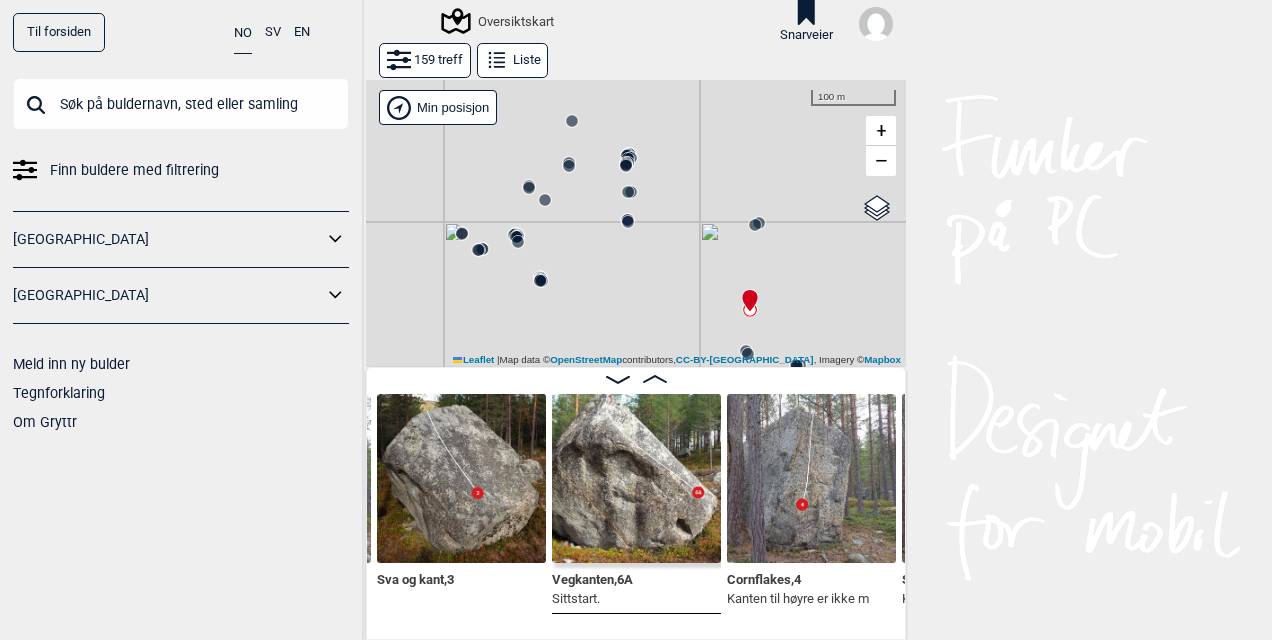 click at bounding box center [461, 478] 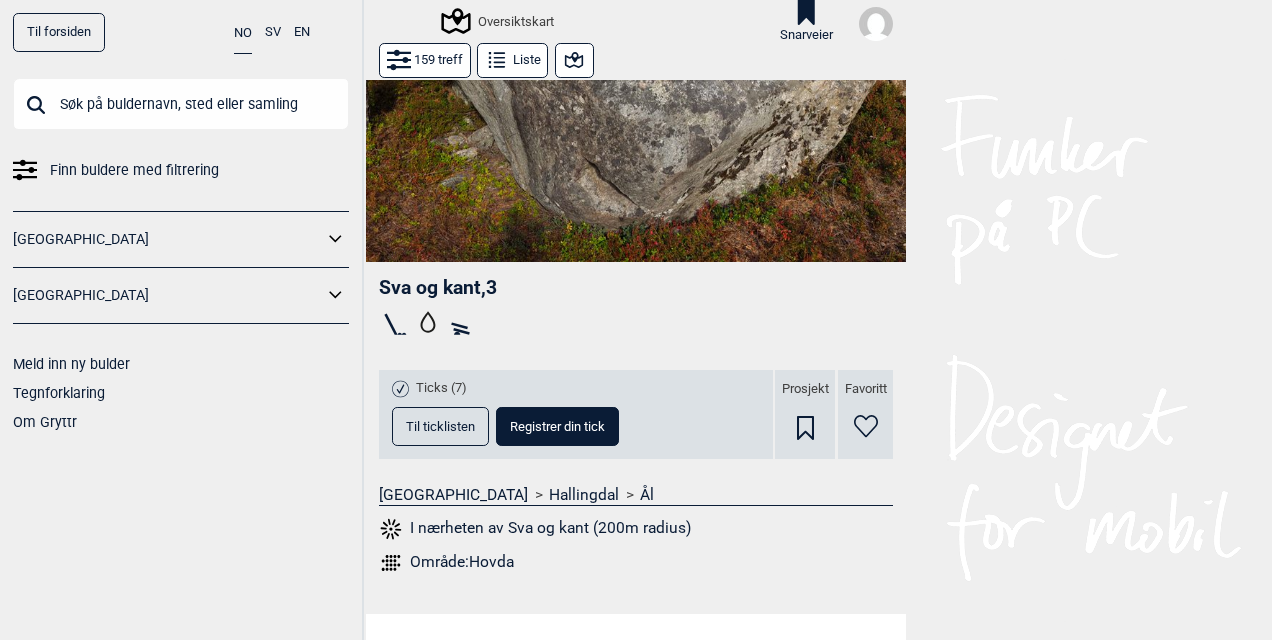 scroll, scrollTop: 0, scrollLeft: 0, axis: both 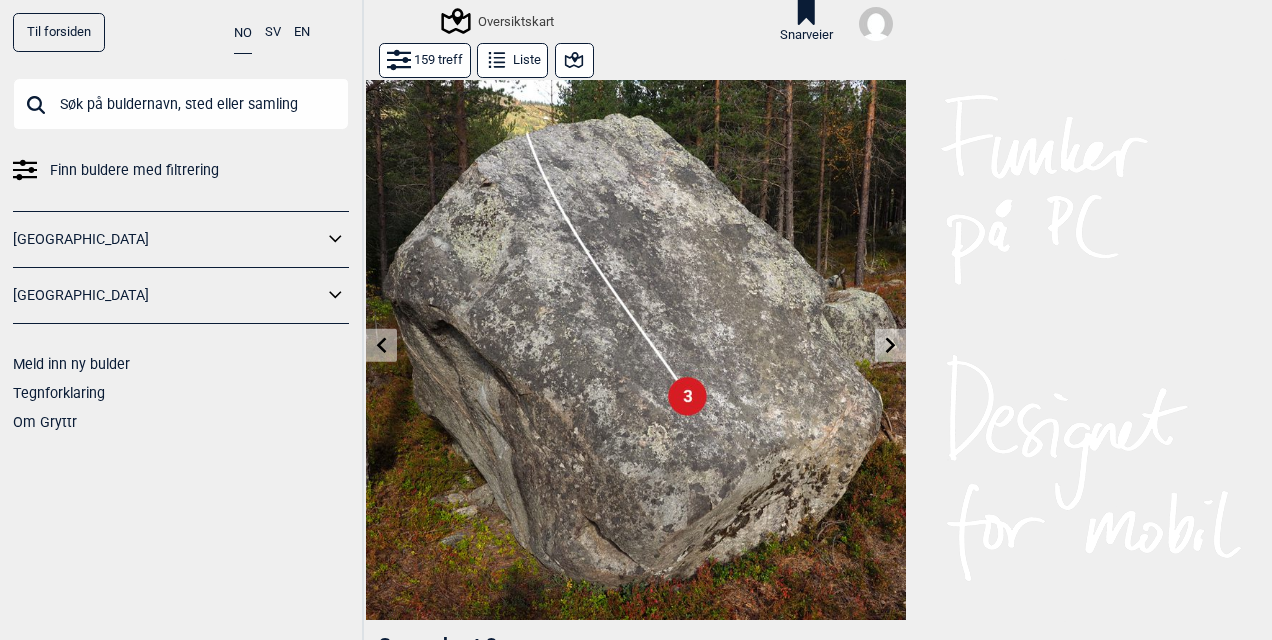 click on "Til forsiden NO SV EN Finn buldere med filtrering Norge Sverige Meld inn ny bulder Tegnforklaring Om Gryttr   Oversiktskart Snarveier Doner en slant til Gryttr Doner 100 kr Doner 200 kr Doner 600 kr Når maser vi om donasjoner Når du bruker filtrering eller annen “ekstra” funksjonalitet, dukker “Doner”-siden opp. Har du gitt en donasjon, fjerner vi triggeren til “Doner”-siden når du er innlogget. Du kan bruke “ekstra” funksjonalitet uforstyrret. Doner litt = slutt på masing i 1 mnd Doner passe = slutt på masing i 3 mnd Doner mye = slutt på masing i 12 mnd Nei takk Mer info om donasjon  > 159 treff   Liste Sva og kant ,  3 Ticks (7) Til ticklisten Registrer din tick Prosjekt Favoritt Norge > Hallingdal > Ål I nærheten av Sva og kant (200m radius) Område:  Hovda Gryttr  2025  © Myrerveien 45d 0494 Oslo, Norway +47 905 45 346 info@gryttr.com Gryttr på Facebook Gryttr på Instagram Gryttr på Vimeo Om Gryttr Om donasjon Informasjonskapsler Personvern og samtykker Brukervilkår" at bounding box center [636, 320] 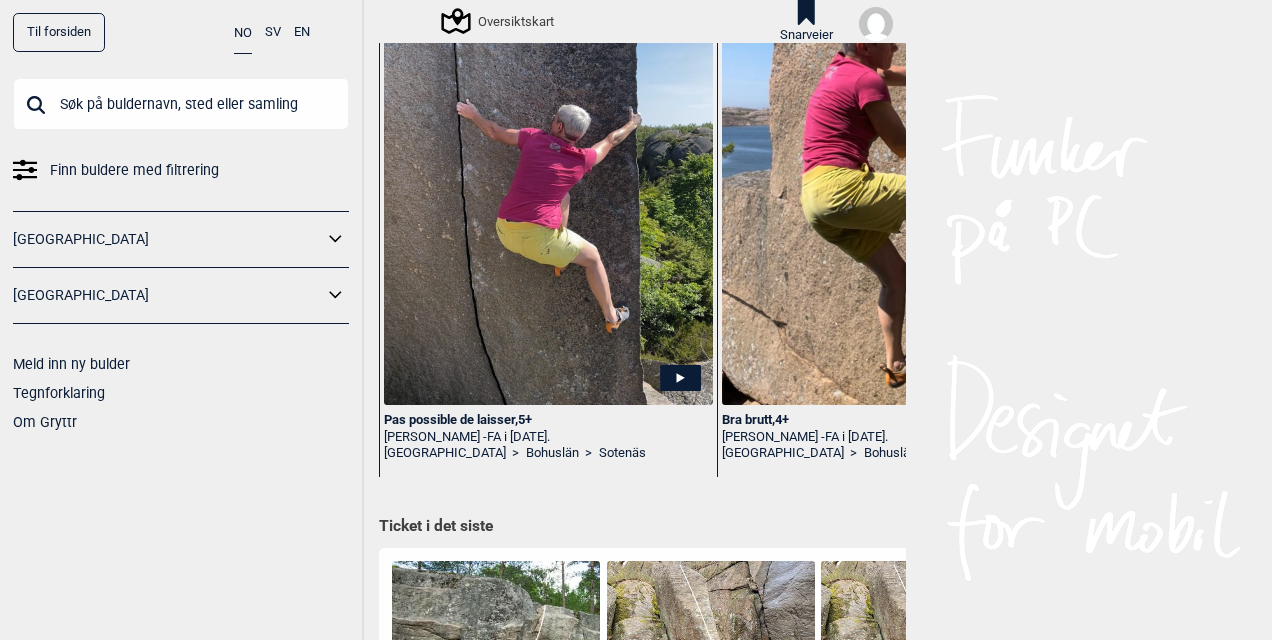 scroll, scrollTop: 421, scrollLeft: 0, axis: vertical 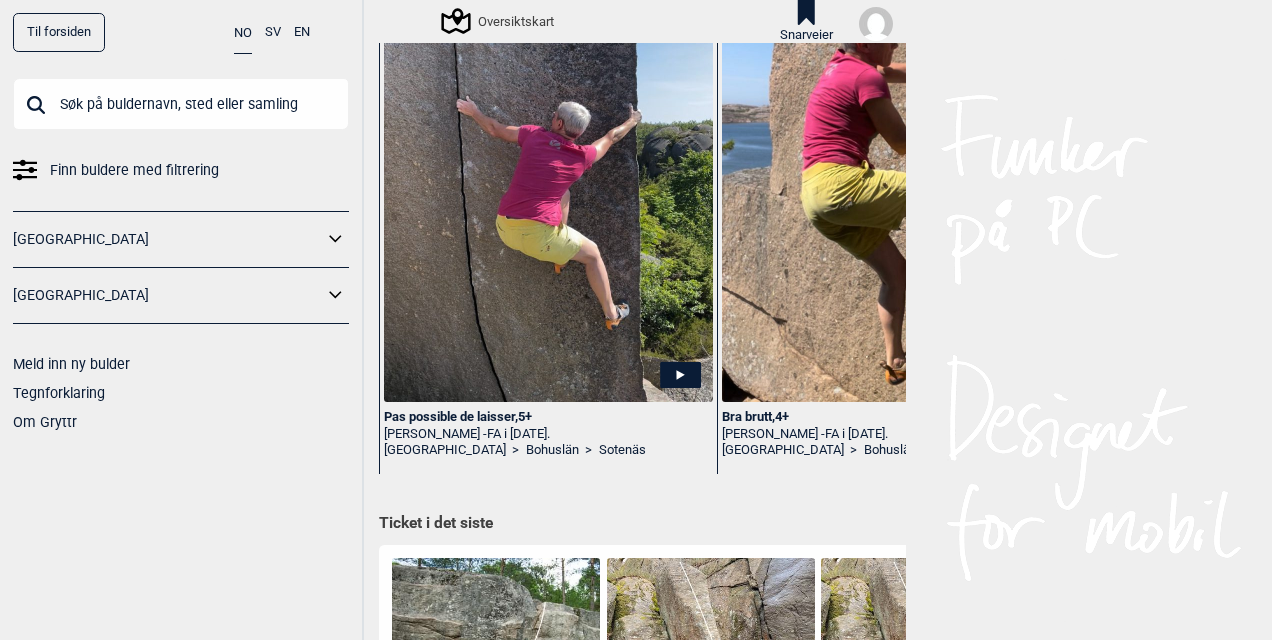 click at bounding box center (548, 190) 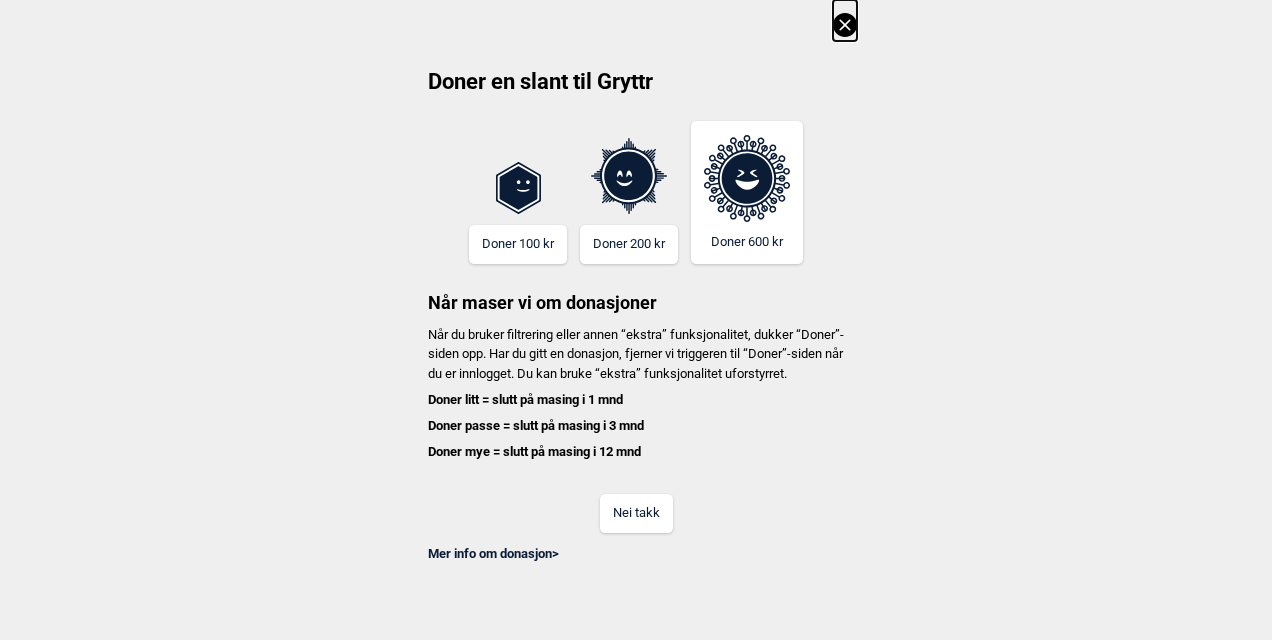 click on "Nei takk" at bounding box center [636, 513] 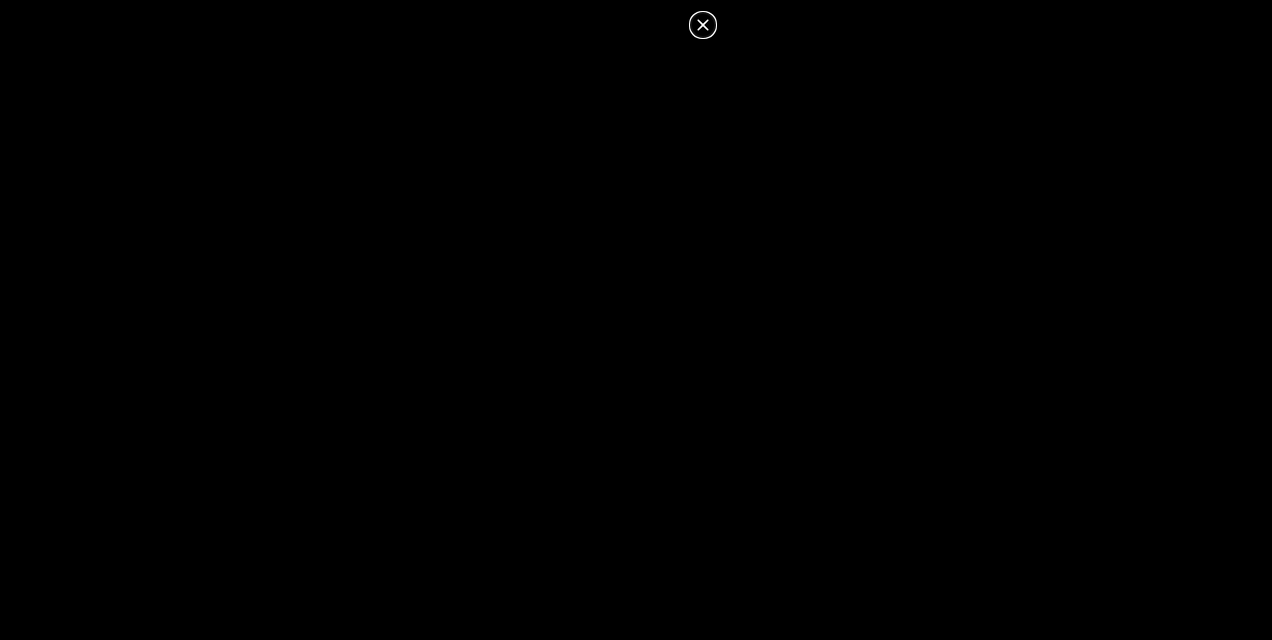 click 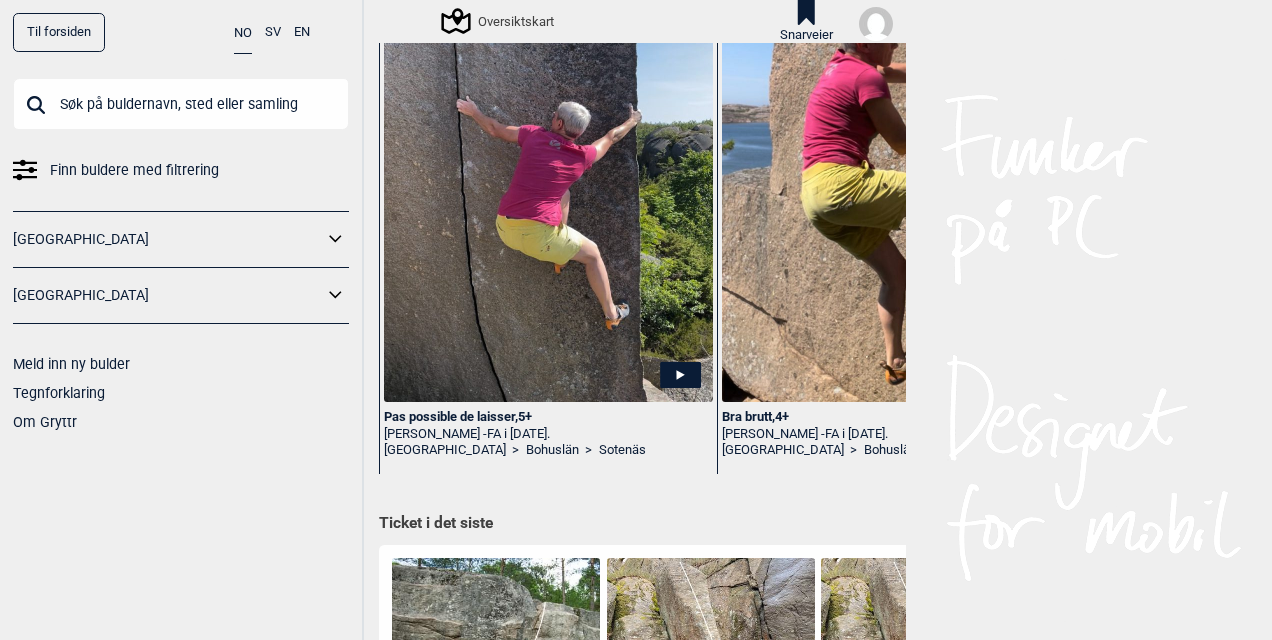 click on "Sotenäs" at bounding box center (622, 450) 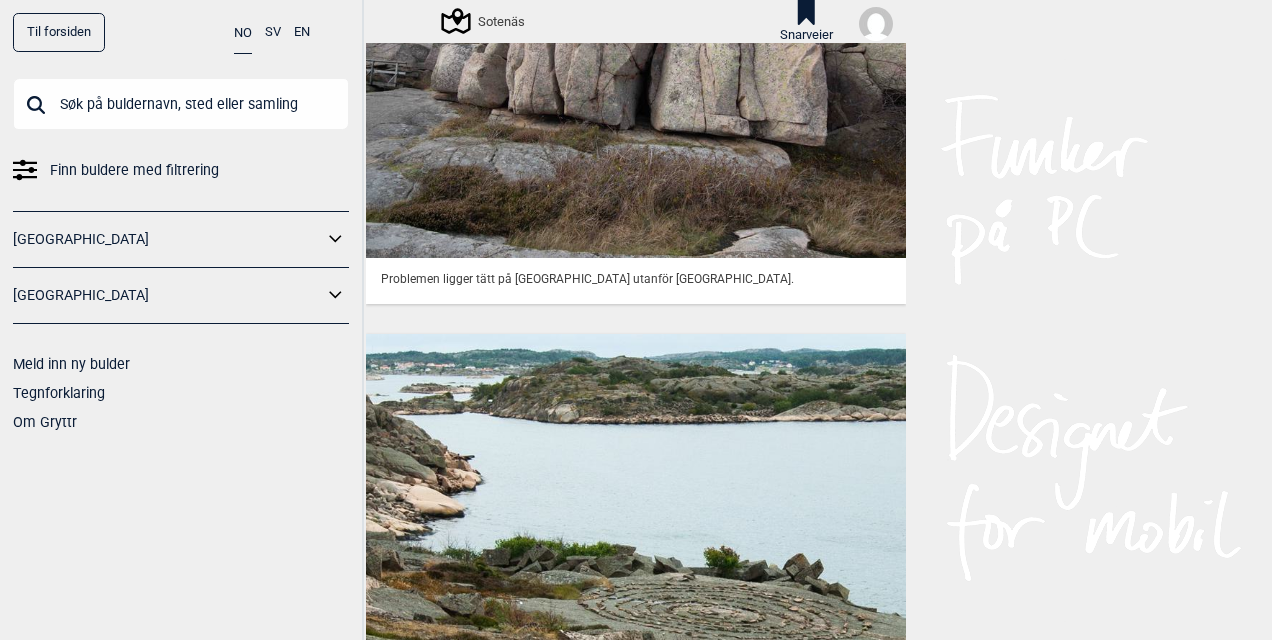scroll, scrollTop: 2738, scrollLeft: 0, axis: vertical 